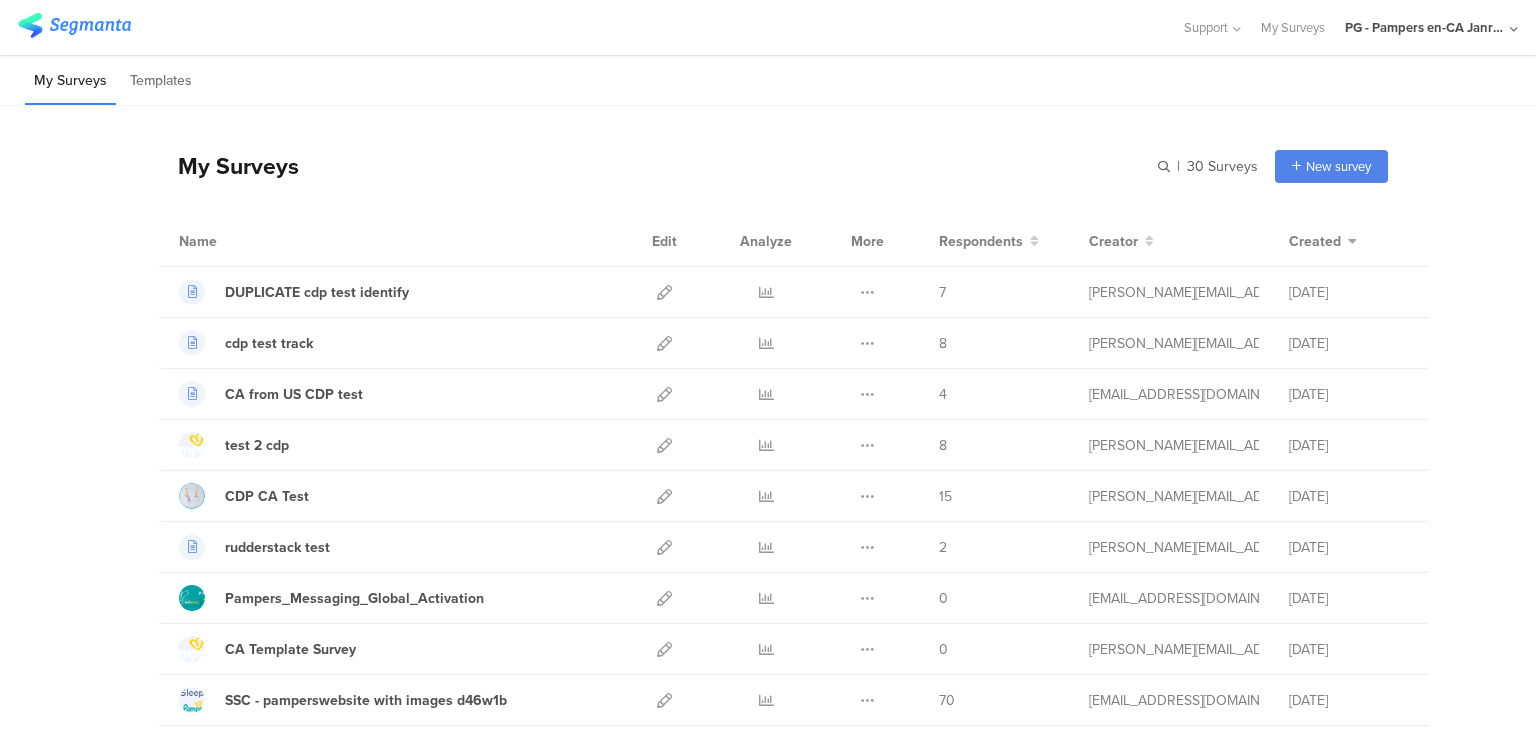 scroll, scrollTop: 0, scrollLeft: 0, axis: both 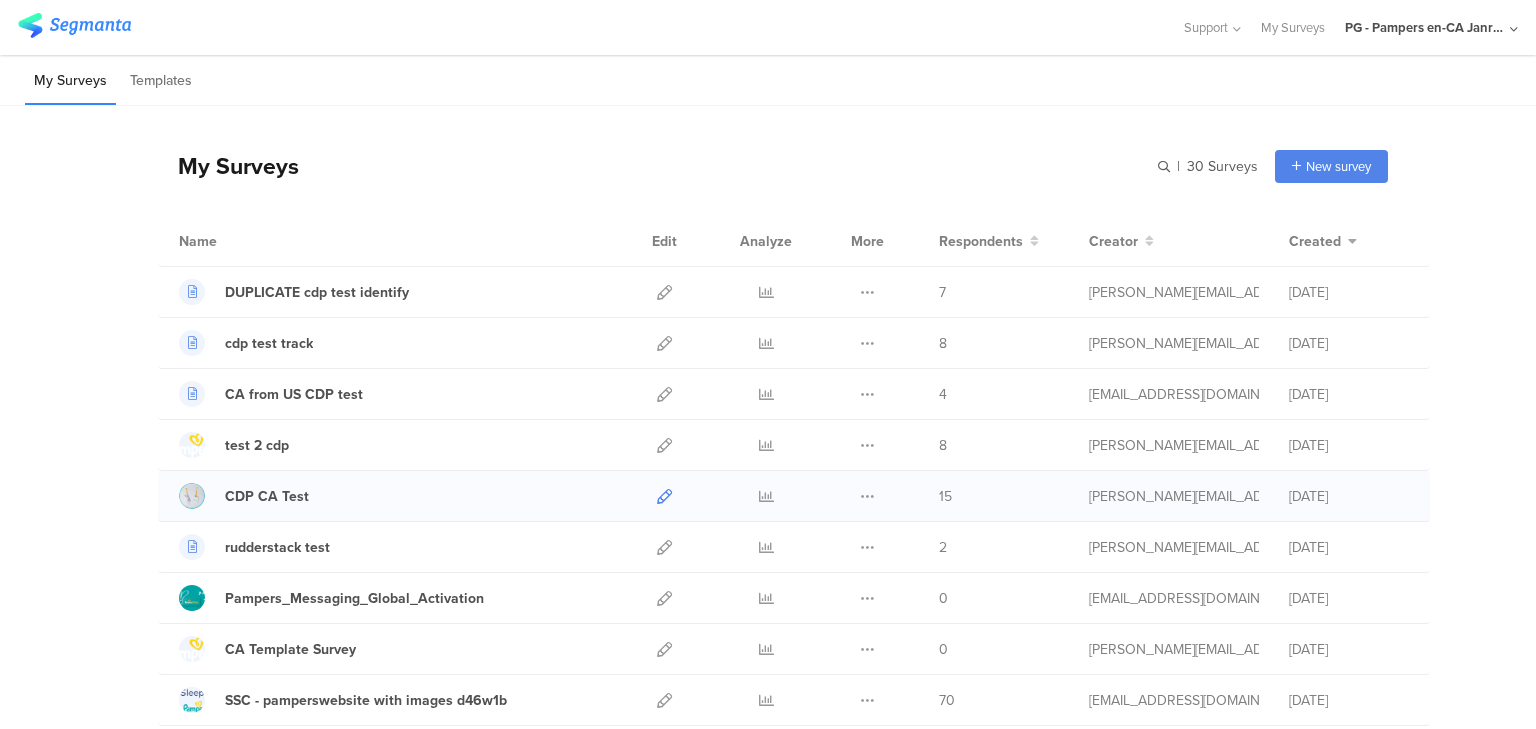 click at bounding box center [664, 496] 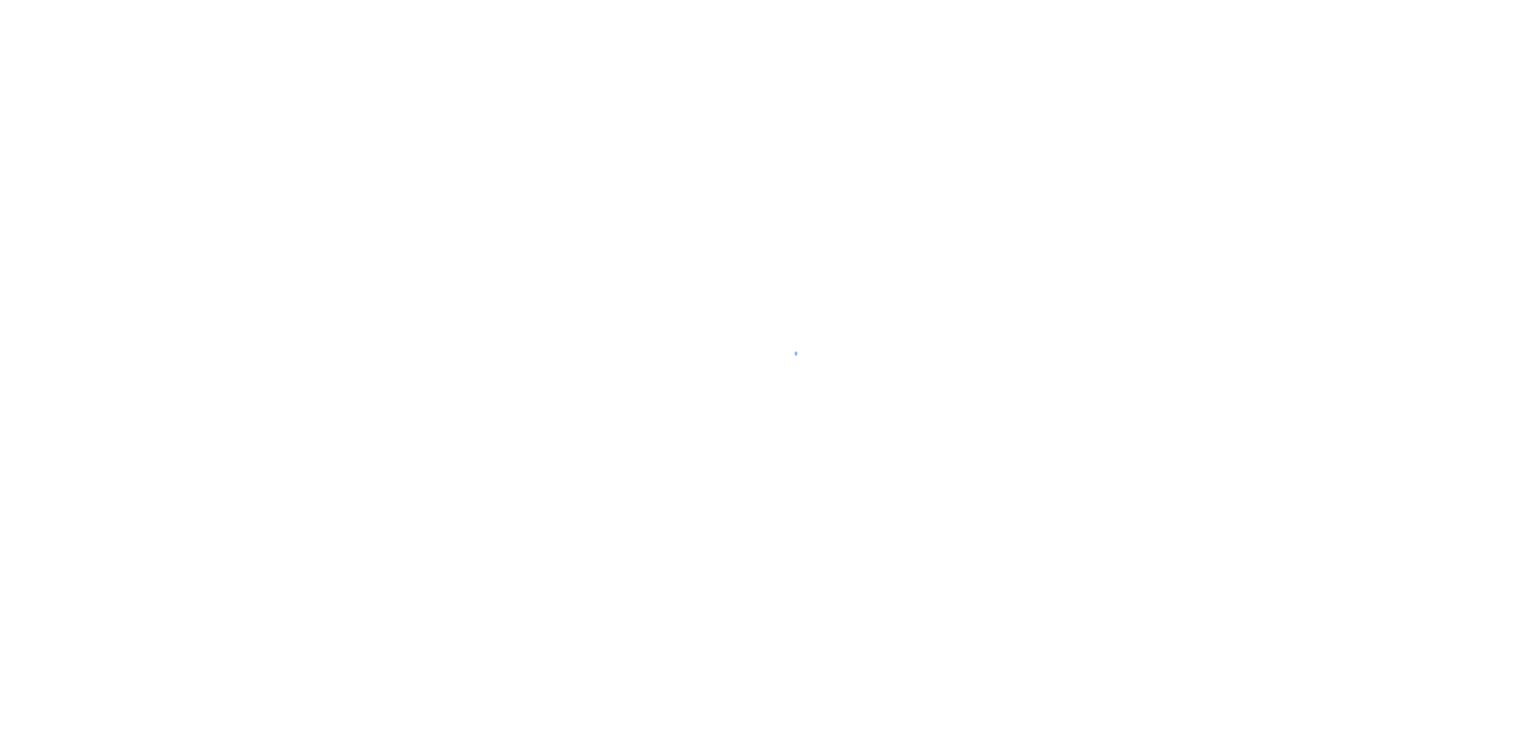scroll, scrollTop: 0, scrollLeft: 0, axis: both 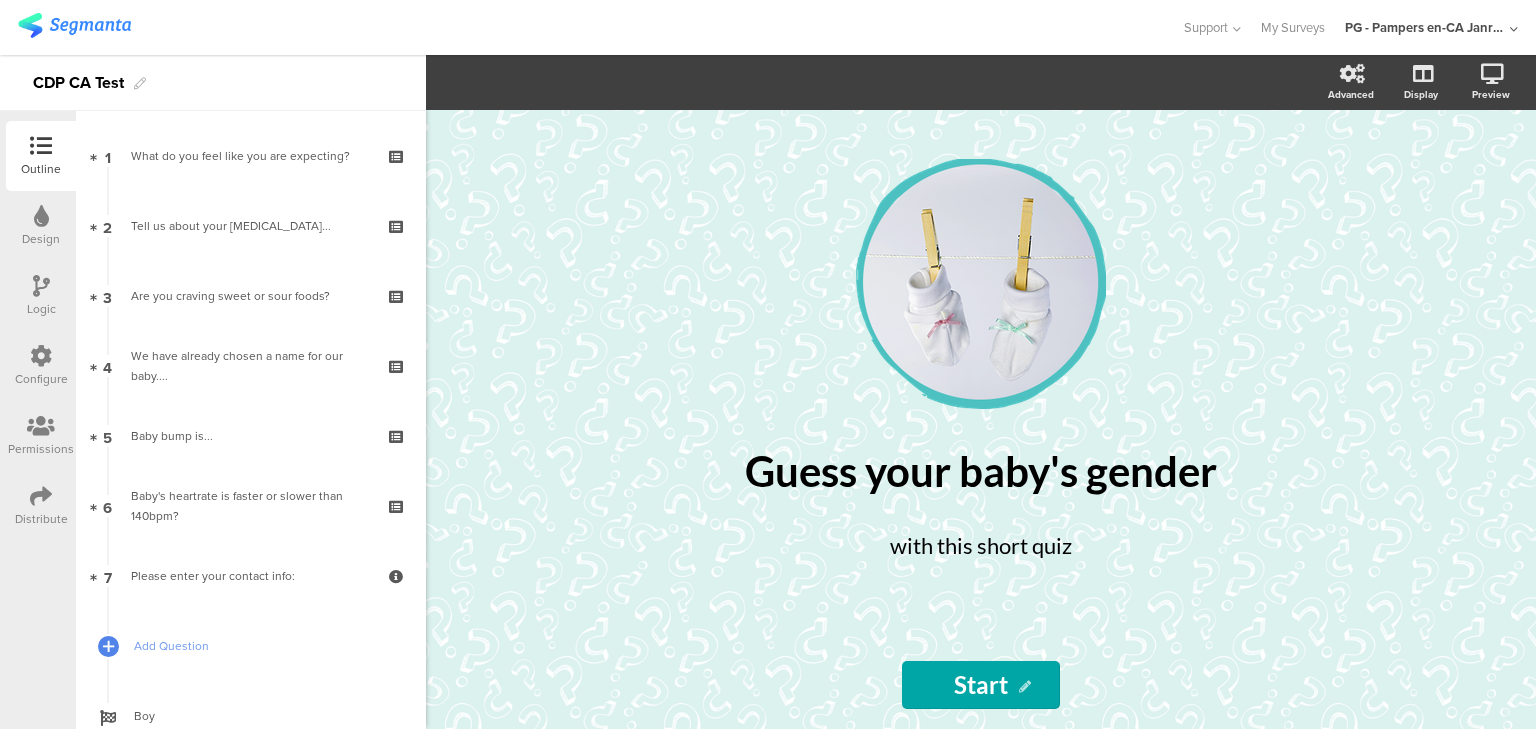 click at bounding box center (590, 27) 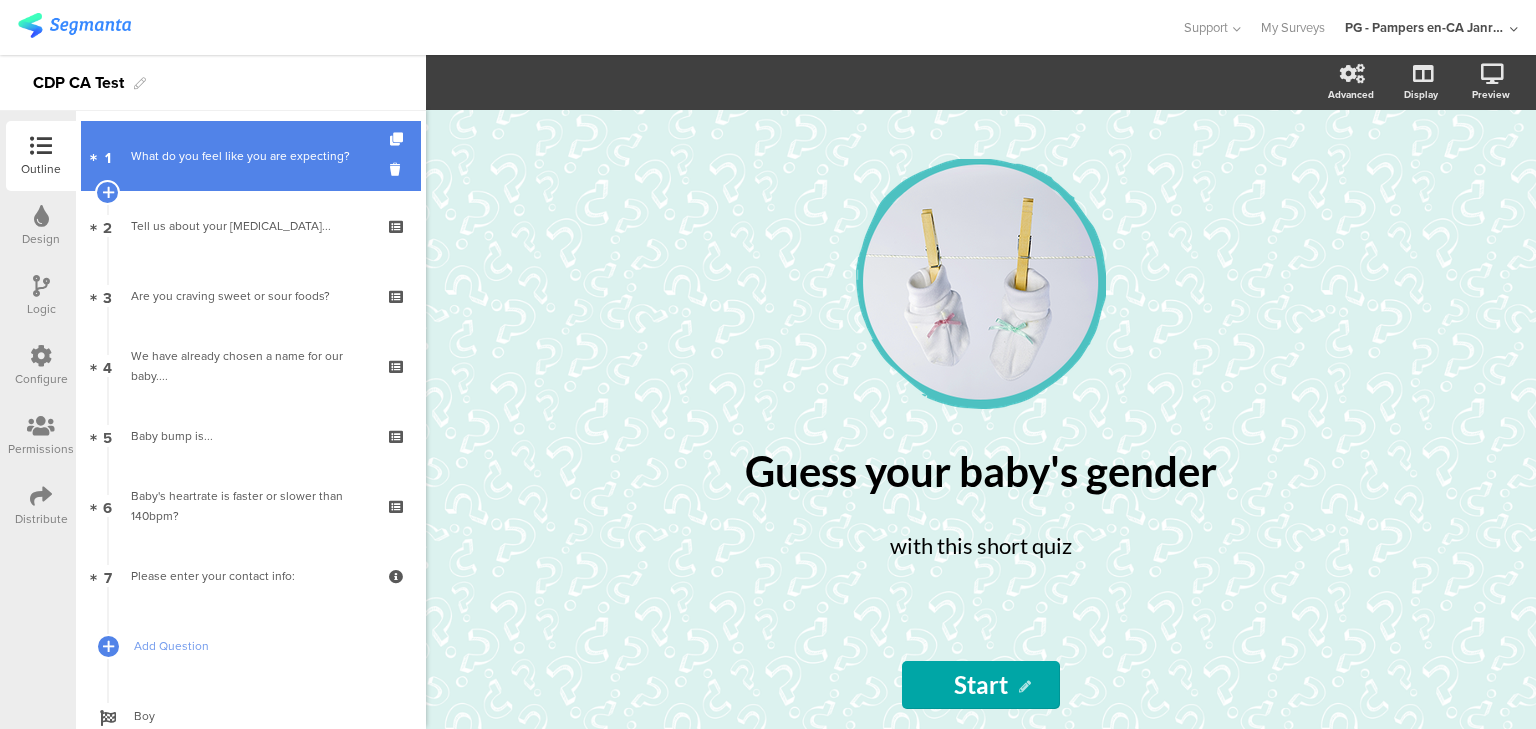 click on "What do you feel like you are expecting?" at bounding box center (250, 156) 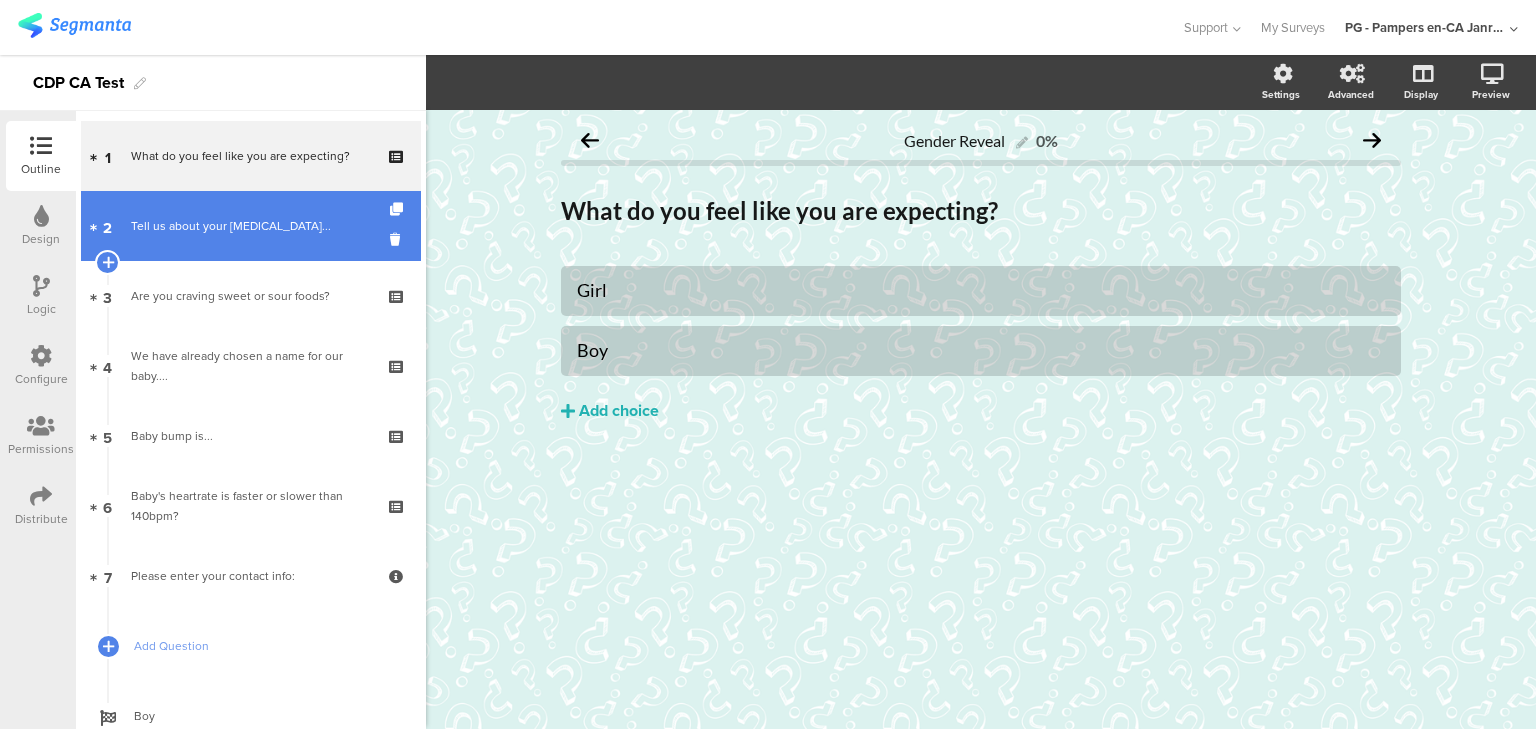 click on "Tell us about your morning sickness..." at bounding box center (250, 226) 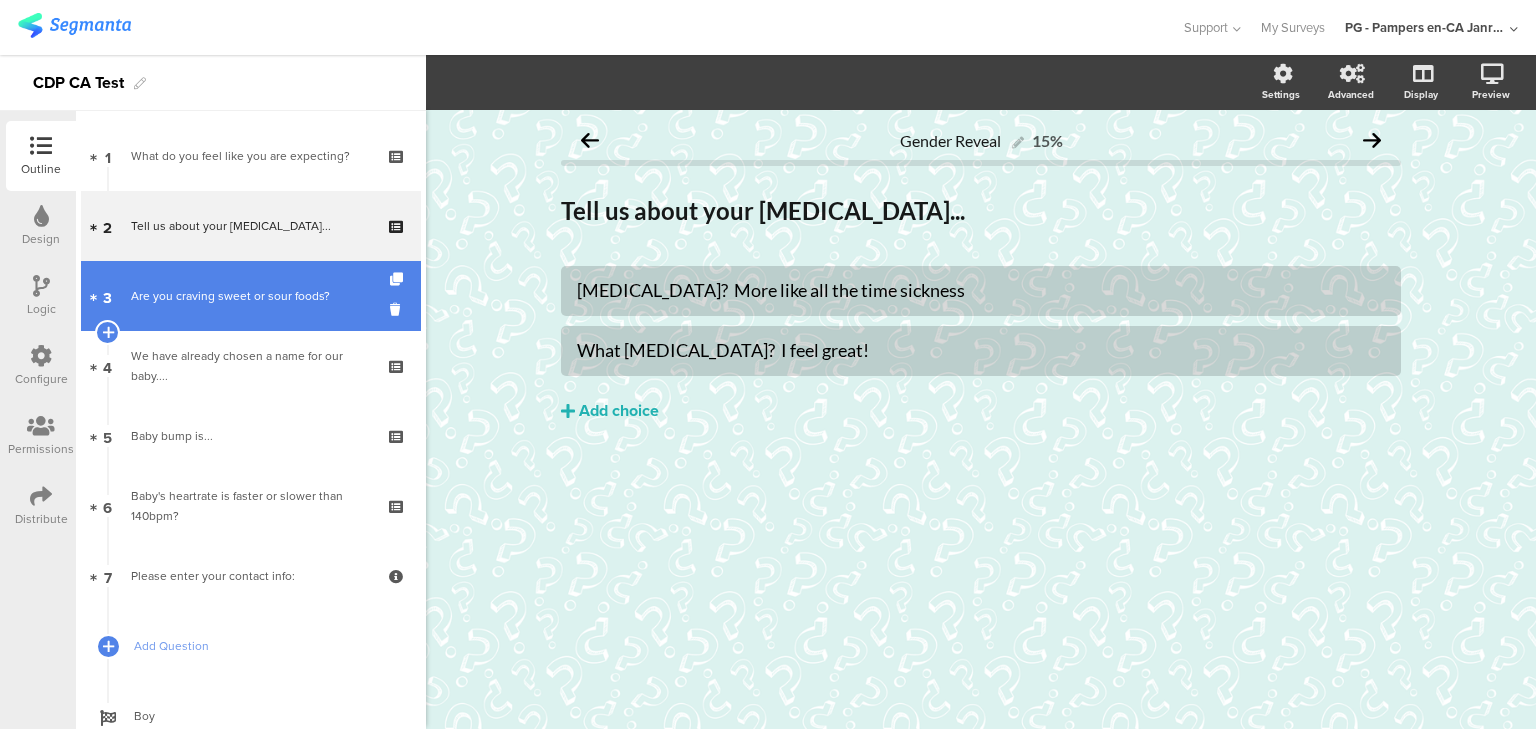 click on "3
Are you craving sweet or sour foods?" at bounding box center [251, 296] 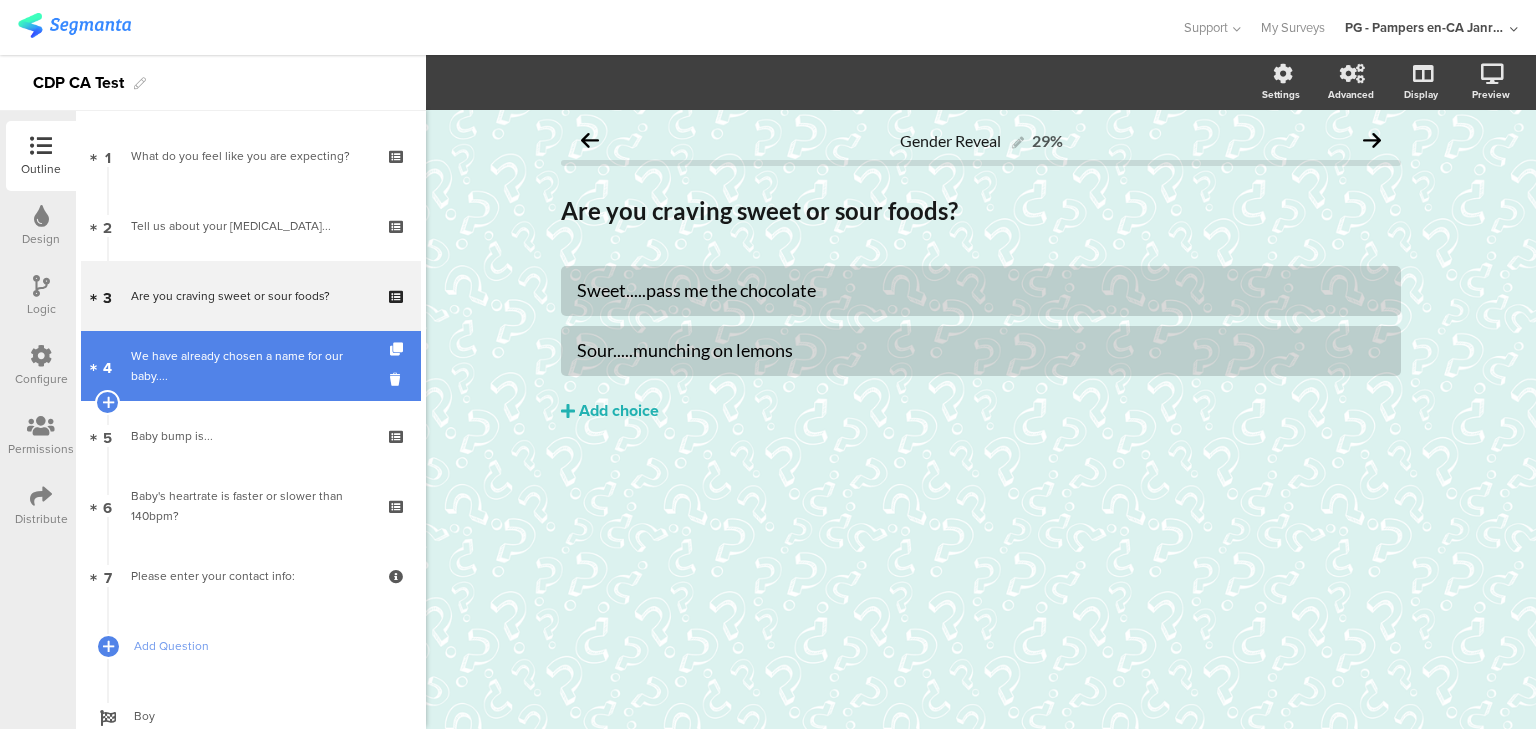 click on "We have already chosen a name for our baby...." at bounding box center [250, 366] 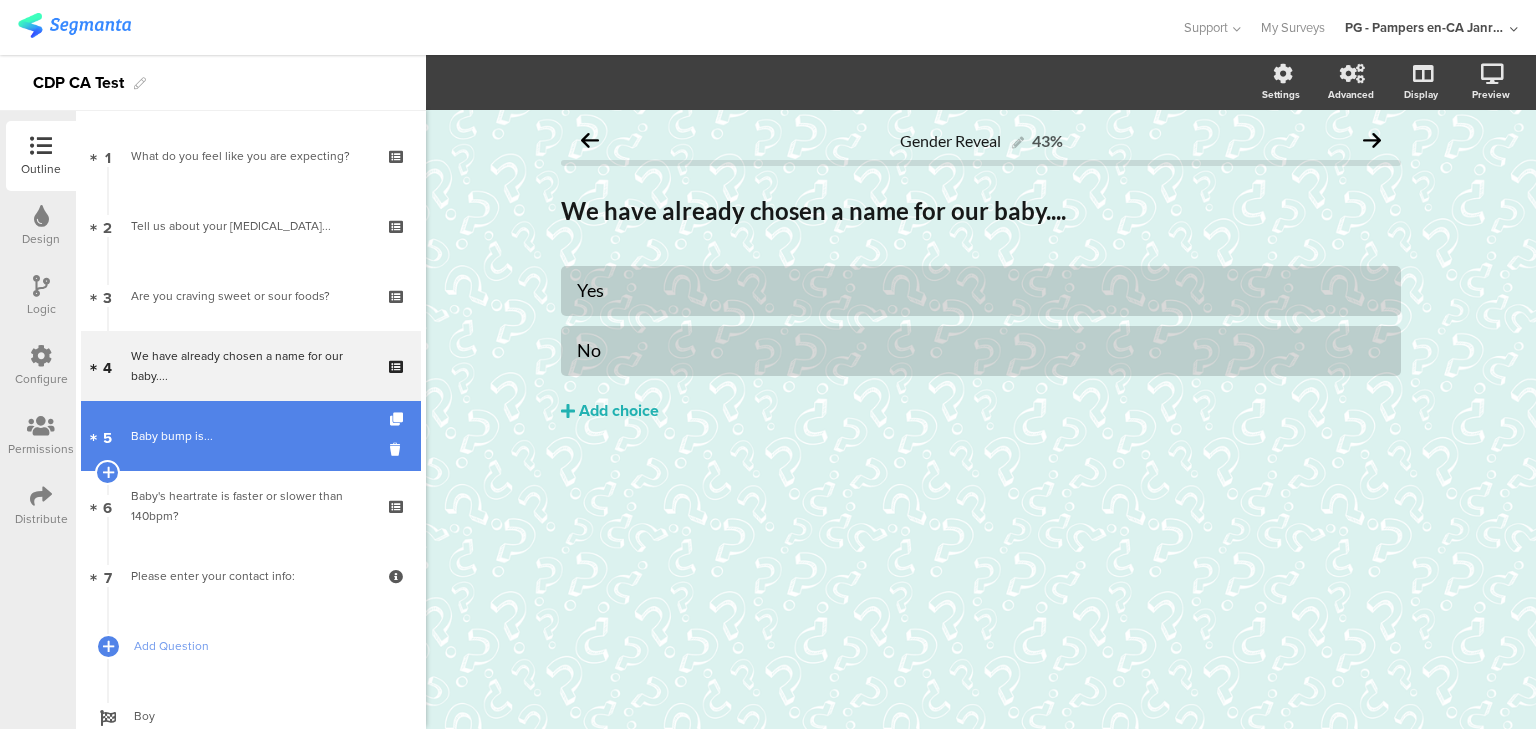 click on "5
Baby bump is..." at bounding box center (251, 436) 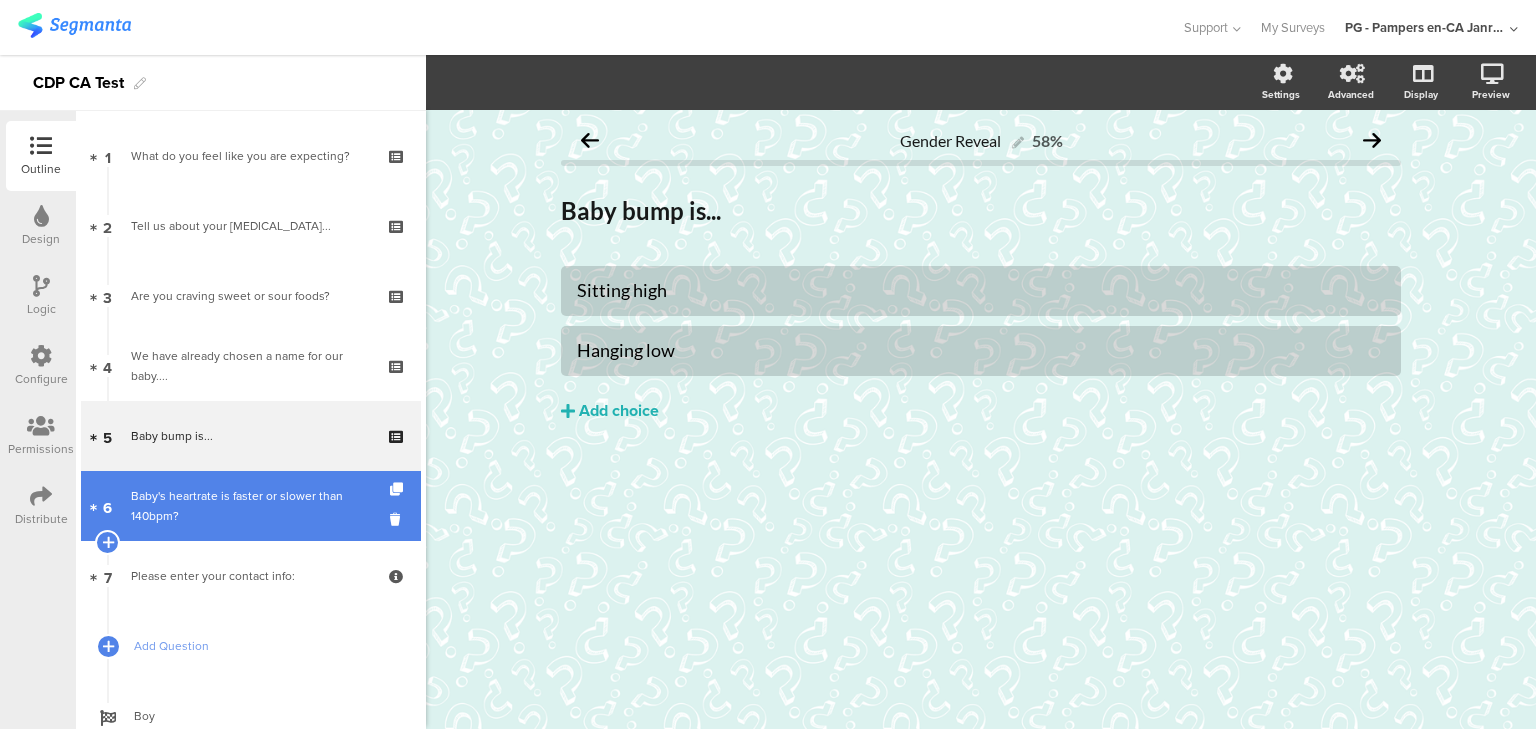 click on "Baby's heartrate is faster or slower than 140bpm?" at bounding box center (250, 506) 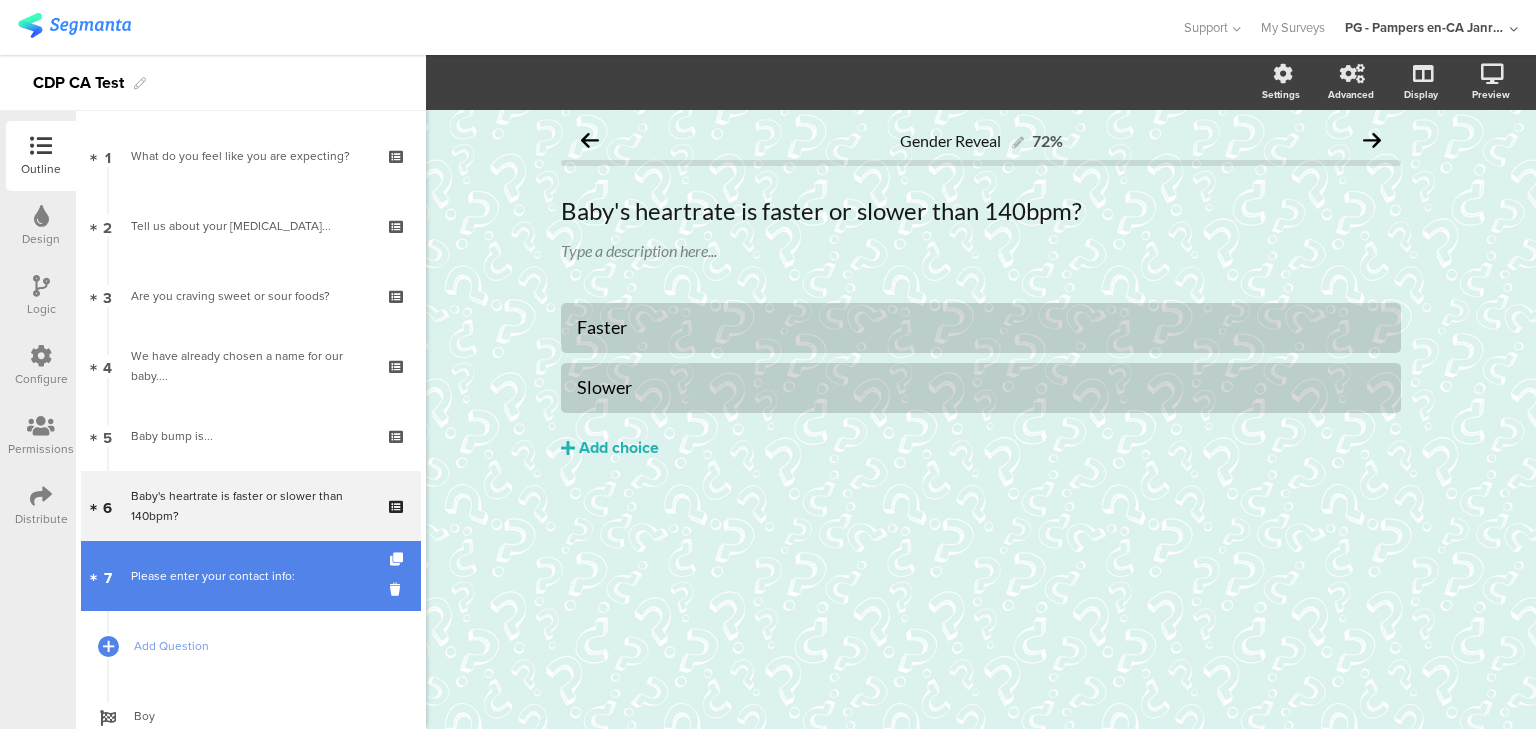 click on "7
Please enter your contact info:" at bounding box center [251, 576] 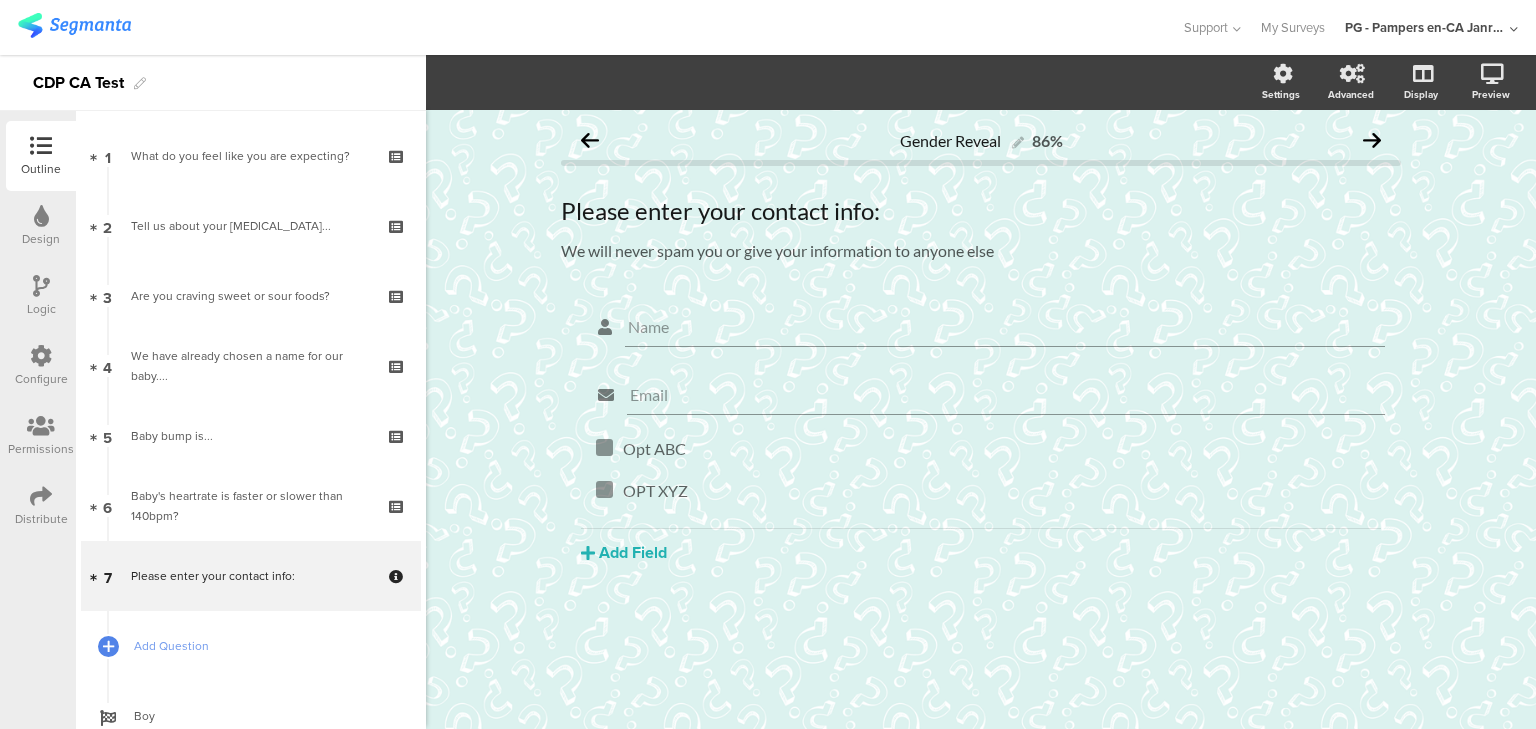 click on "Gender Reveal
86%
Please enter your contact info:
Please enter your contact info:
We will never spam you or give your information to anyone else
We will never spam you or give your information to anyone else
Name" 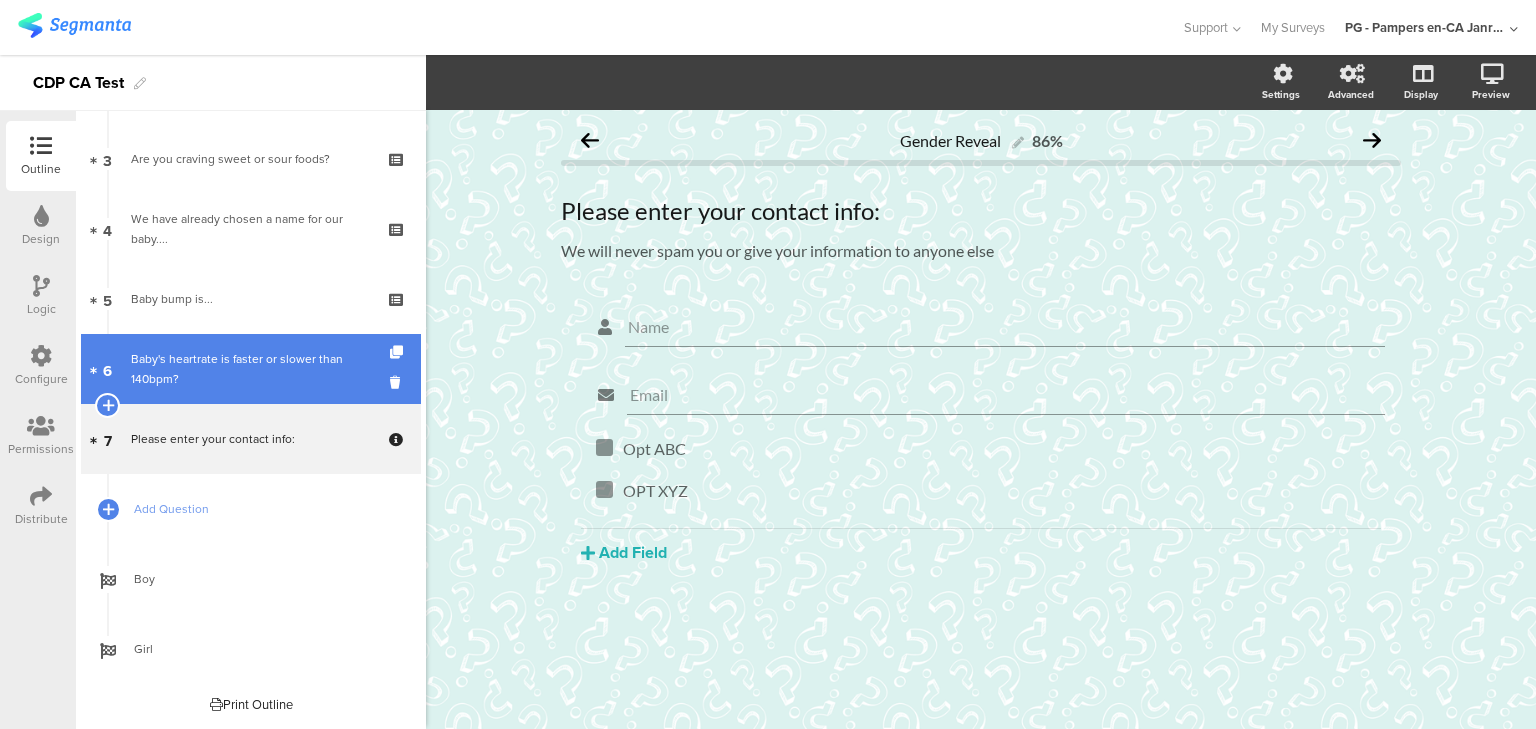 scroll, scrollTop: 0, scrollLeft: 0, axis: both 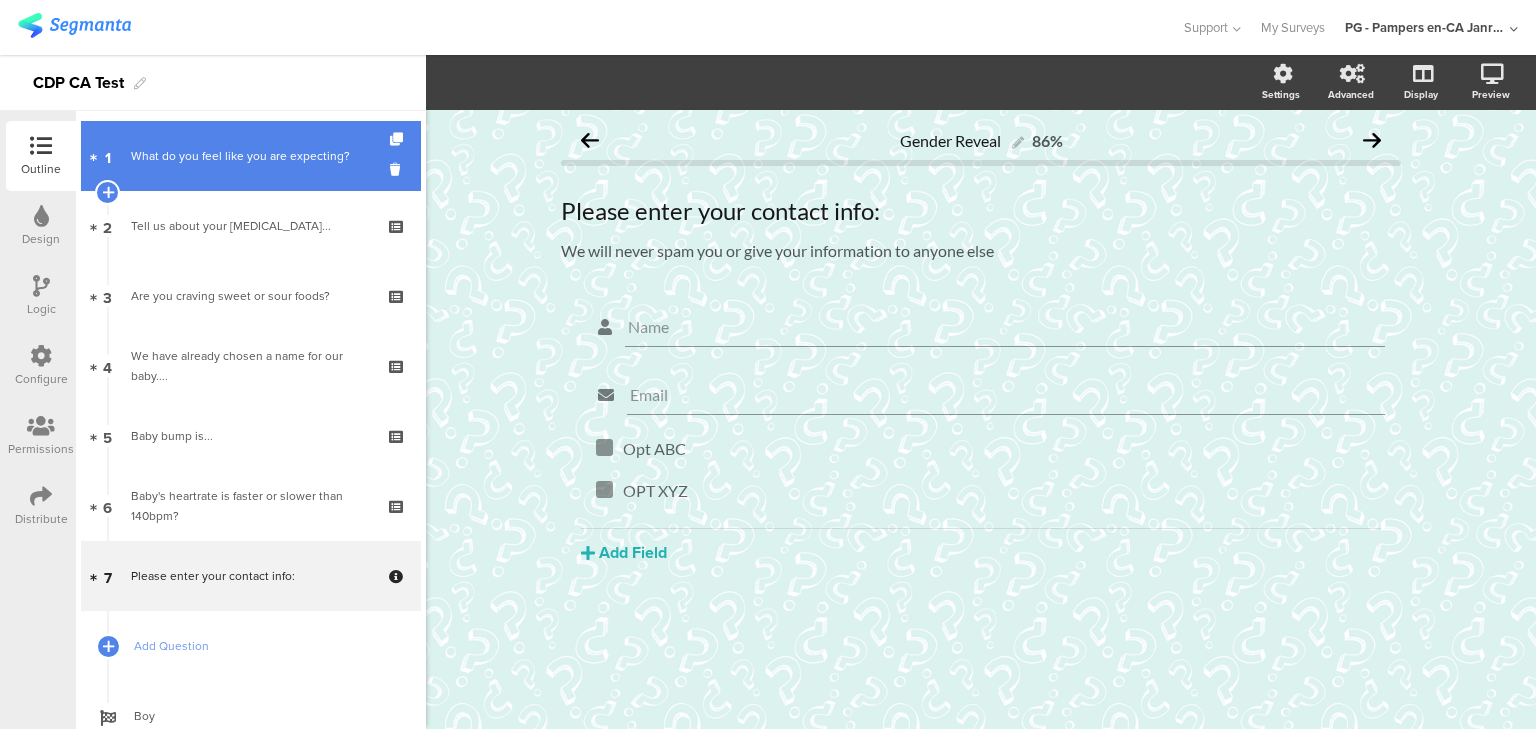 click on "What do you feel like you are expecting?" at bounding box center (250, 156) 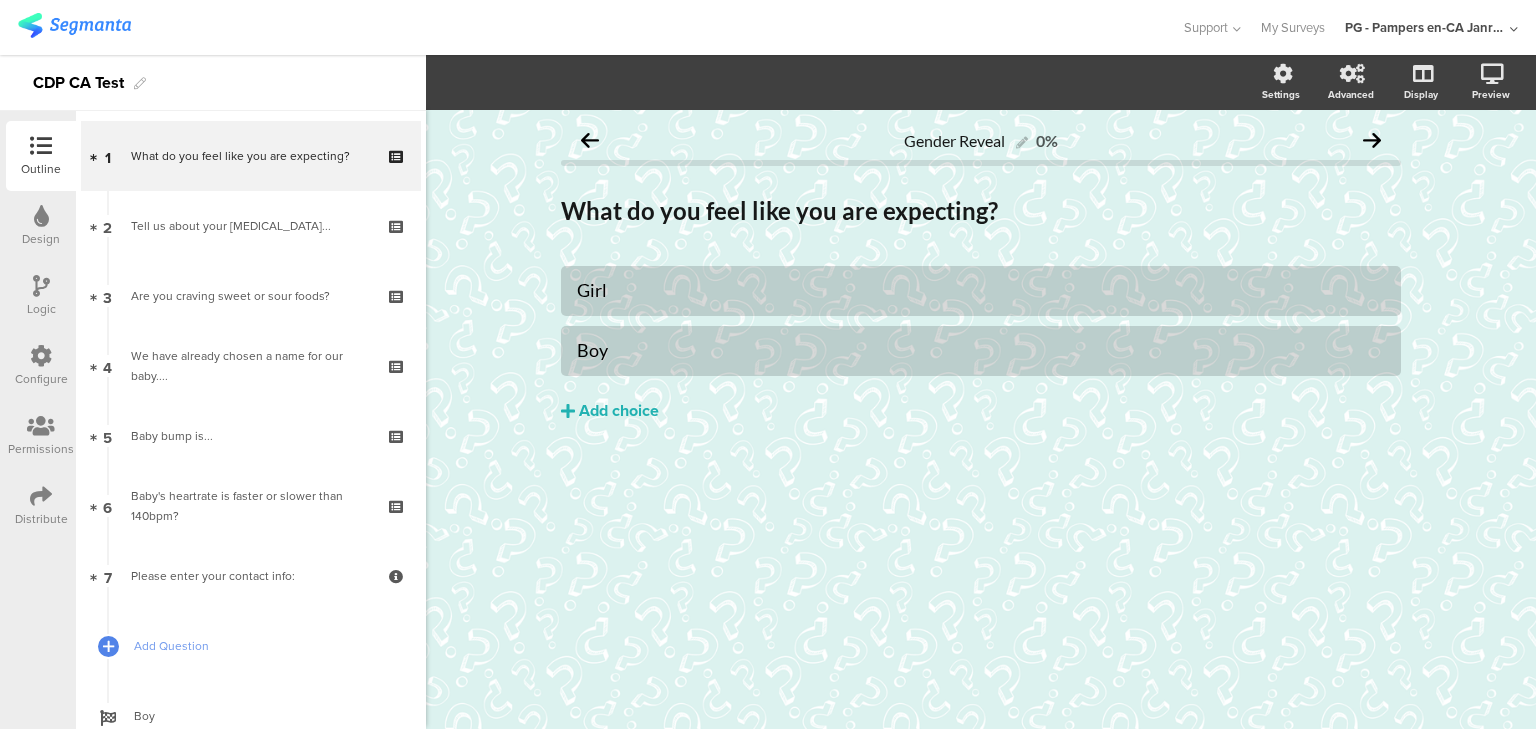 click on "PG - Pampers en-CA Janrain" 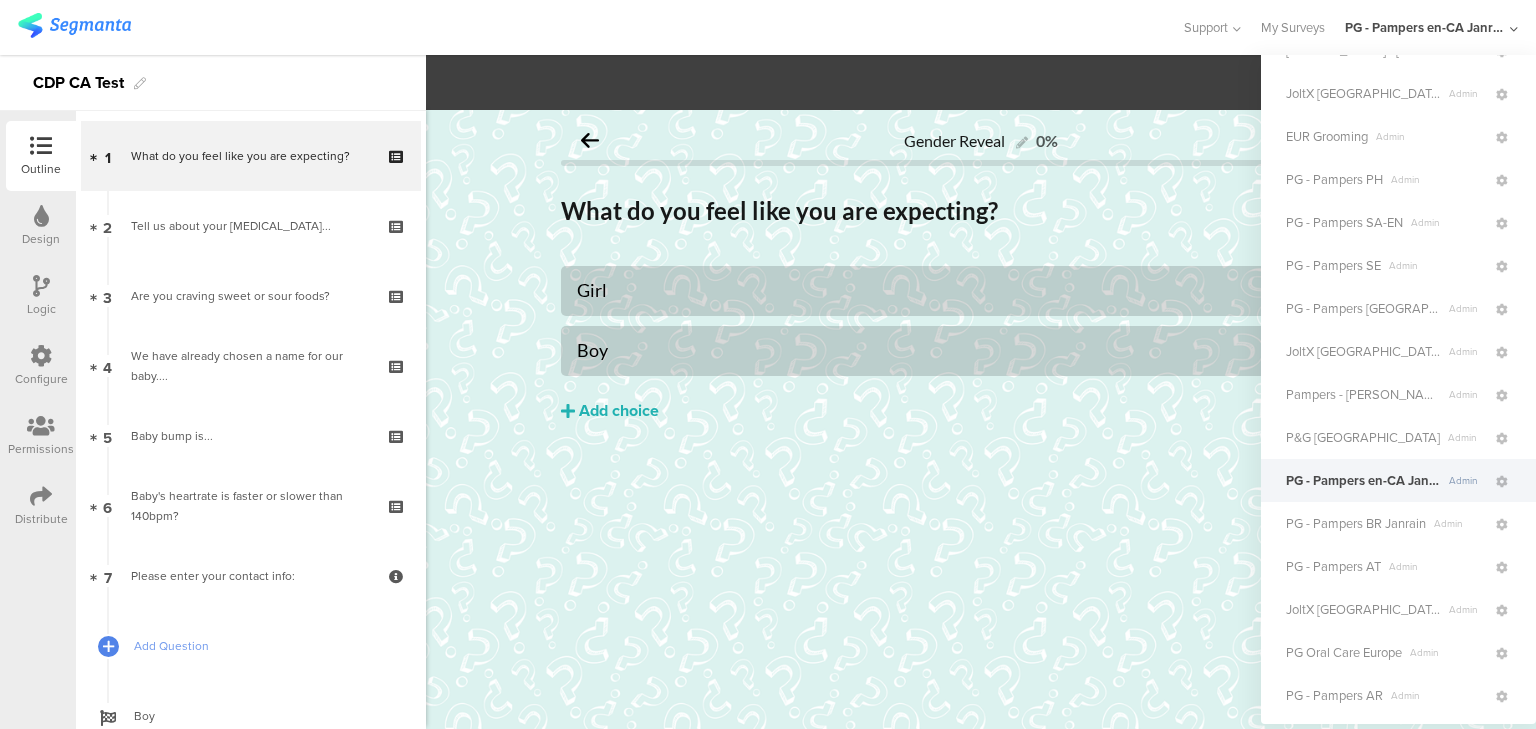 scroll, scrollTop: 345, scrollLeft: 0, axis: vertical 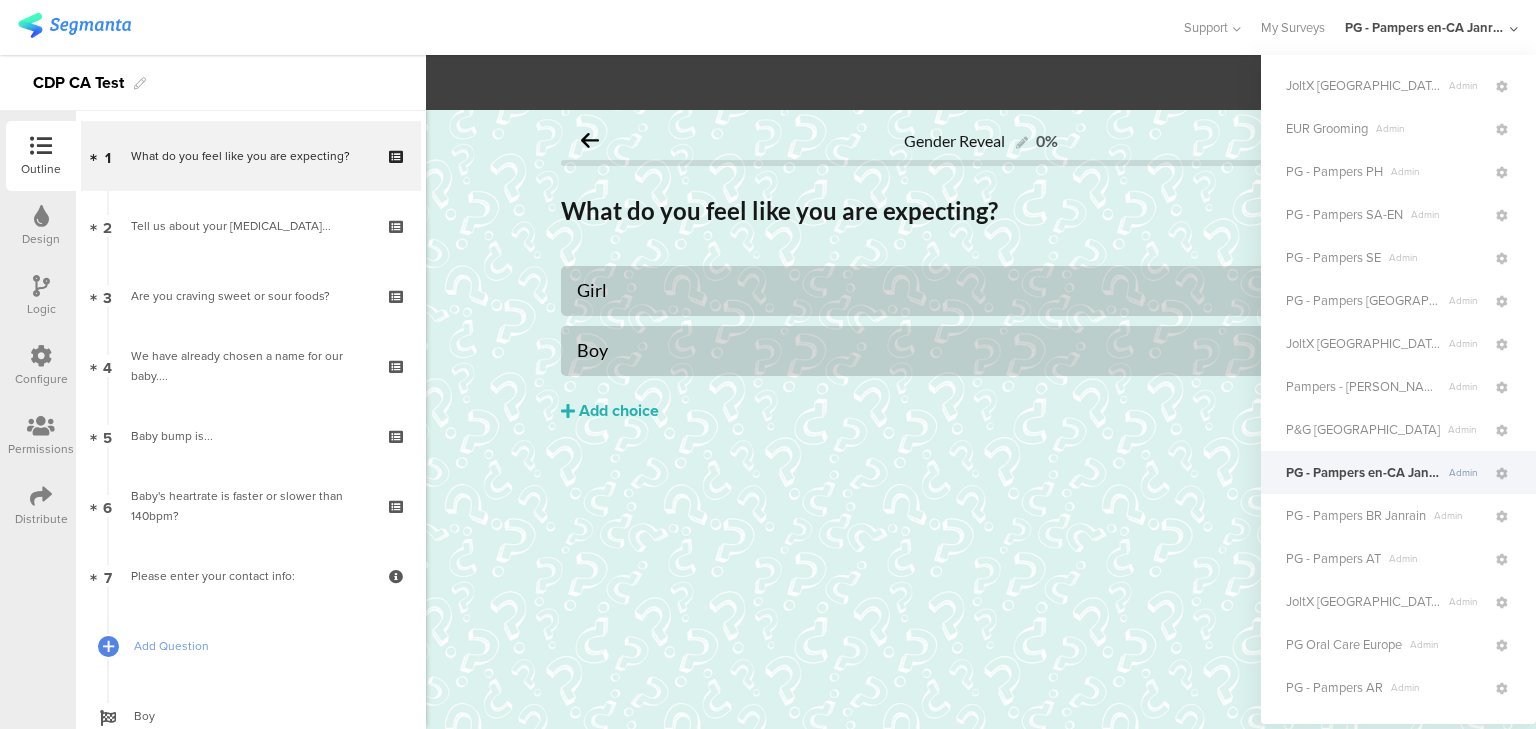 click on "Support
Help Center
Live Chat
My Surveys
PG - Pampers en-CA Janrain
ACCOUNTS
Segmanta Test Account
Admin
PG FMAT Account
Admin
PG Demos
Admin" at bounding box center [768, 27] 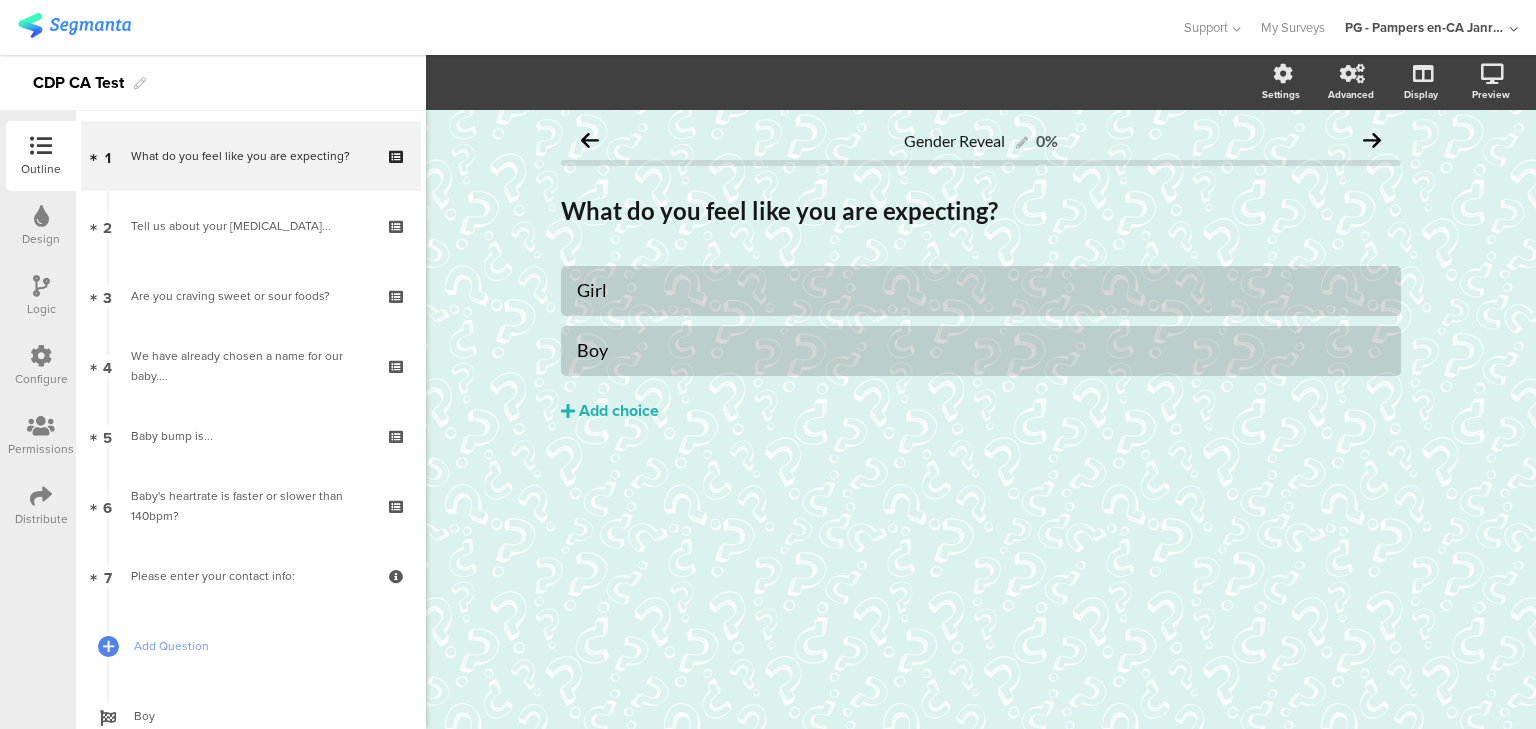 click 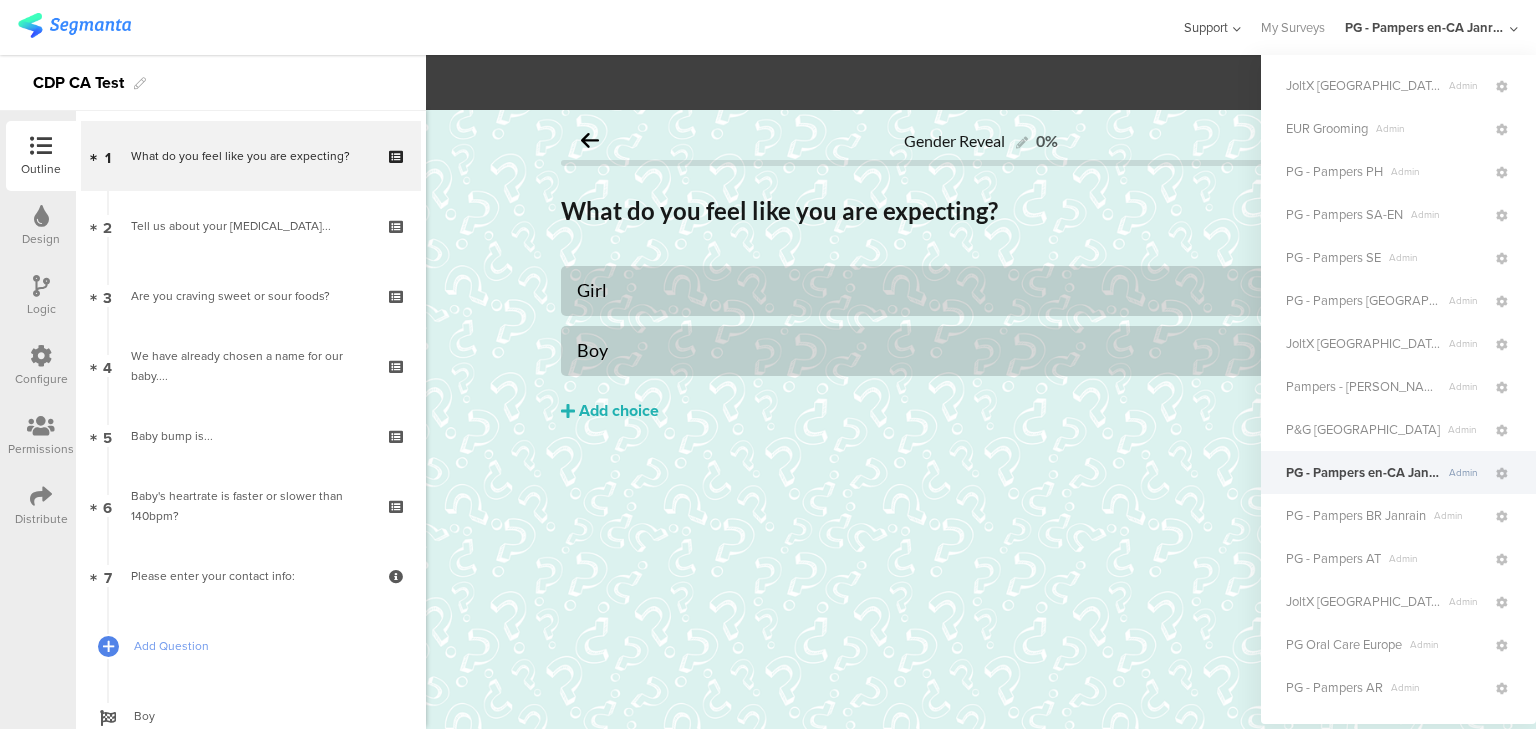scroll, scrollTop: 992, scrollLeft: 0, axis: vertical 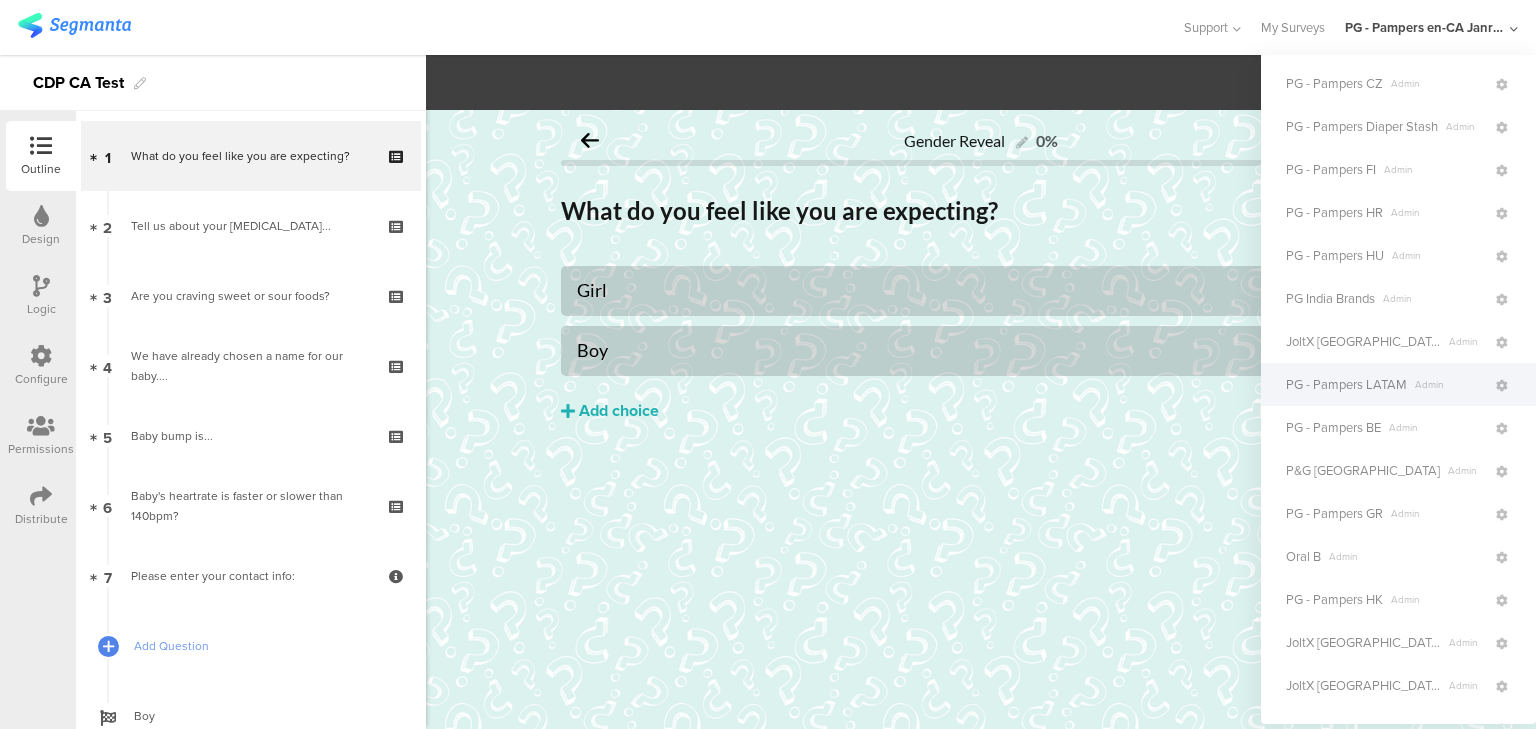 click on "PG - Pampers LATAM" 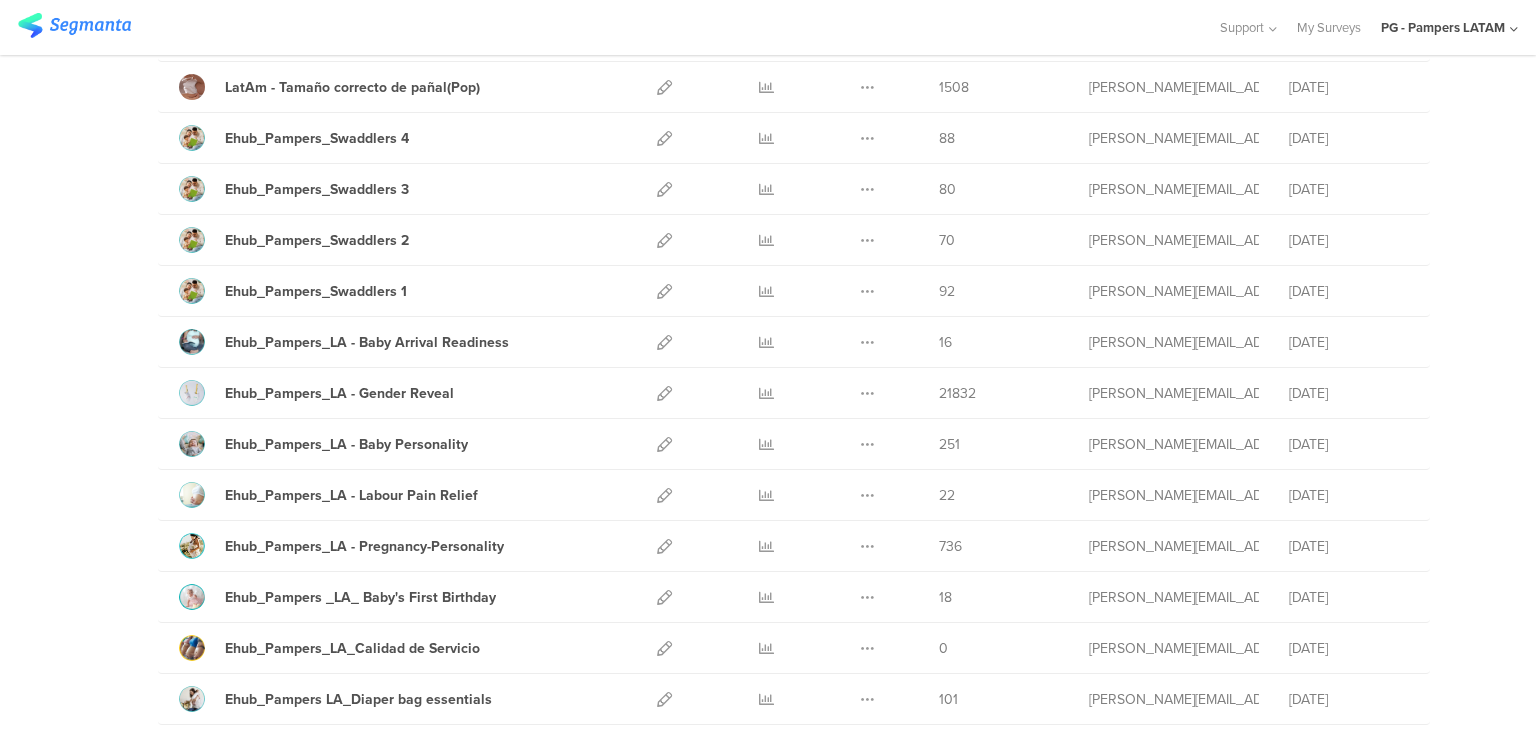scroll, scrollTop: 410, scrollLeft: 0, axis: vertical 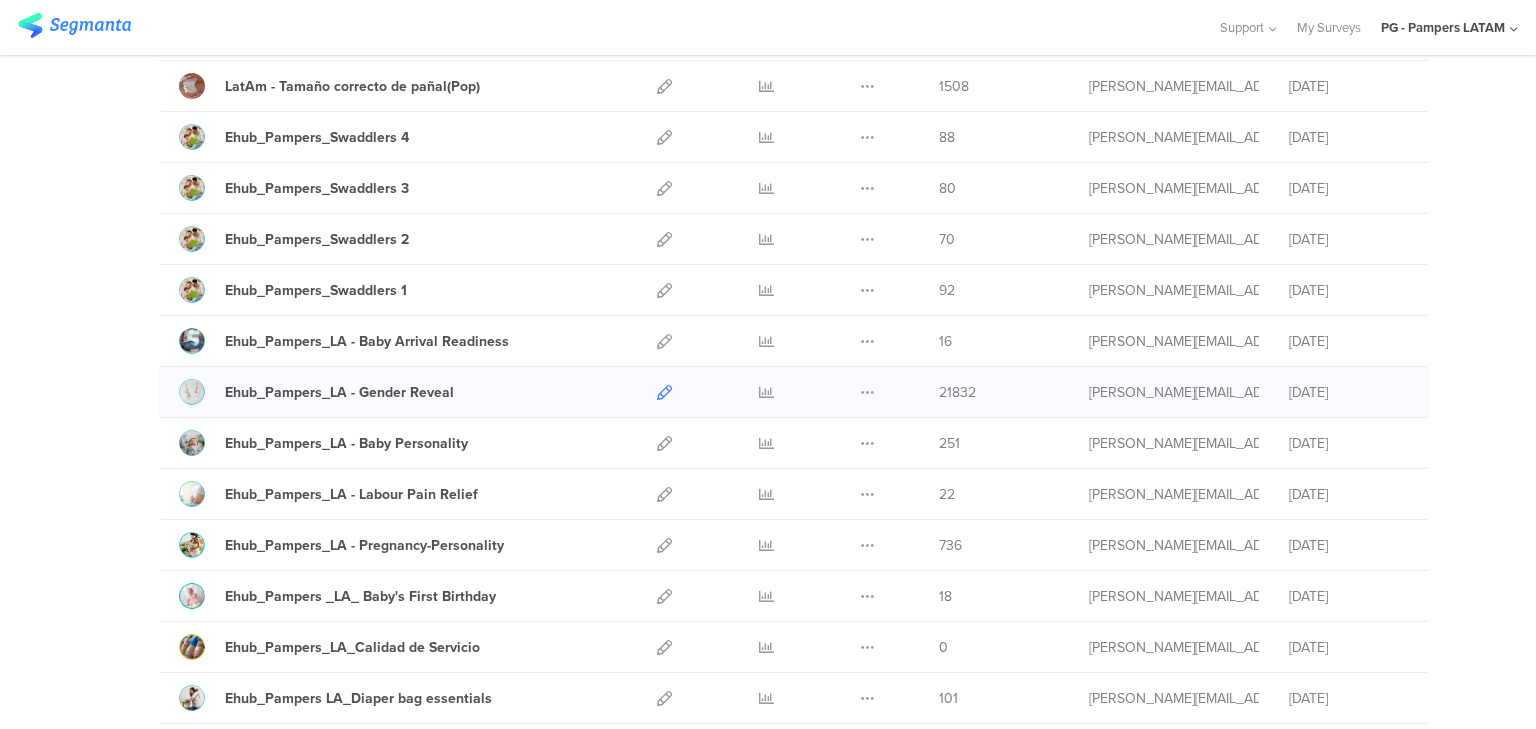 click at bounding box center [664, 392] 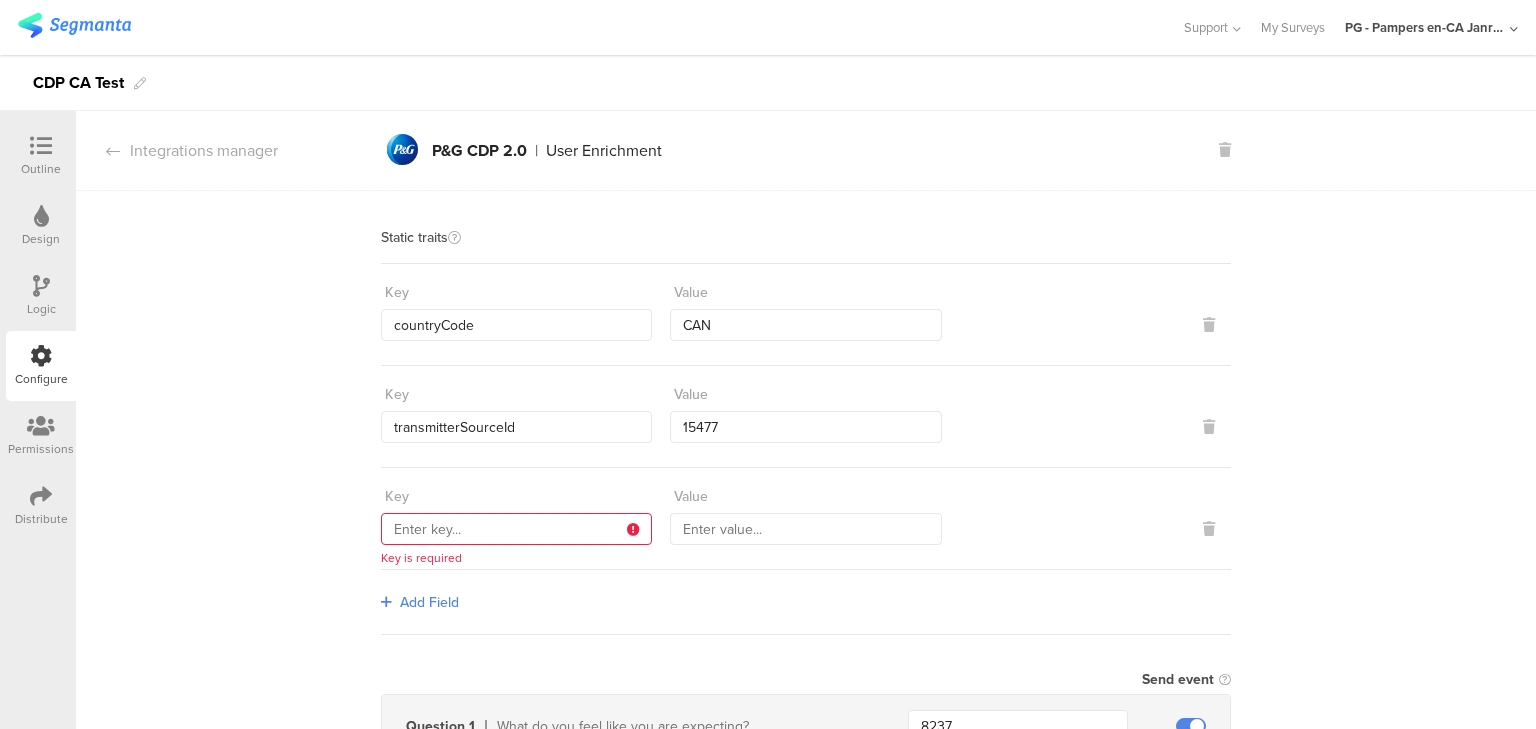 scroll, scrollTop: 0, scrollLeft: 0, axis: both 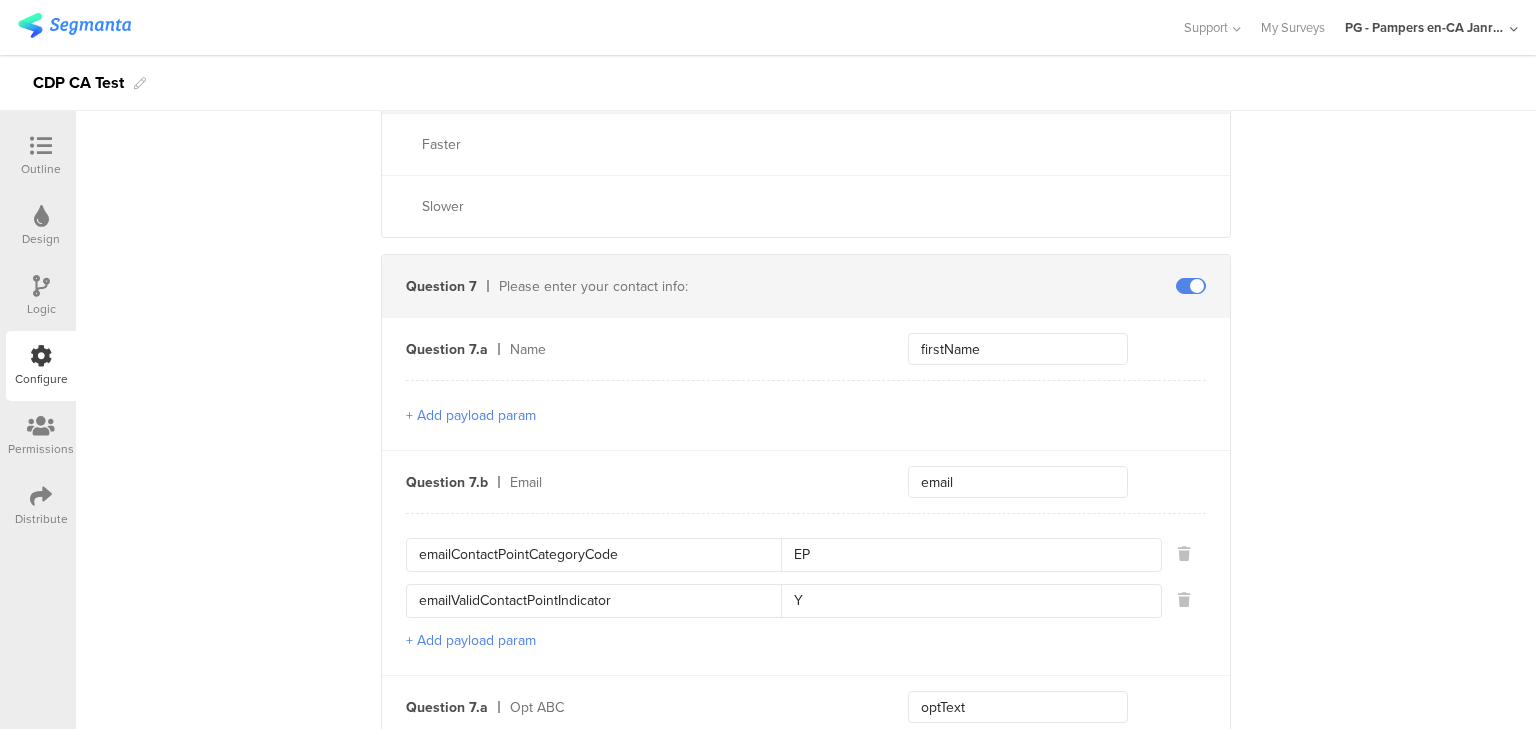 click 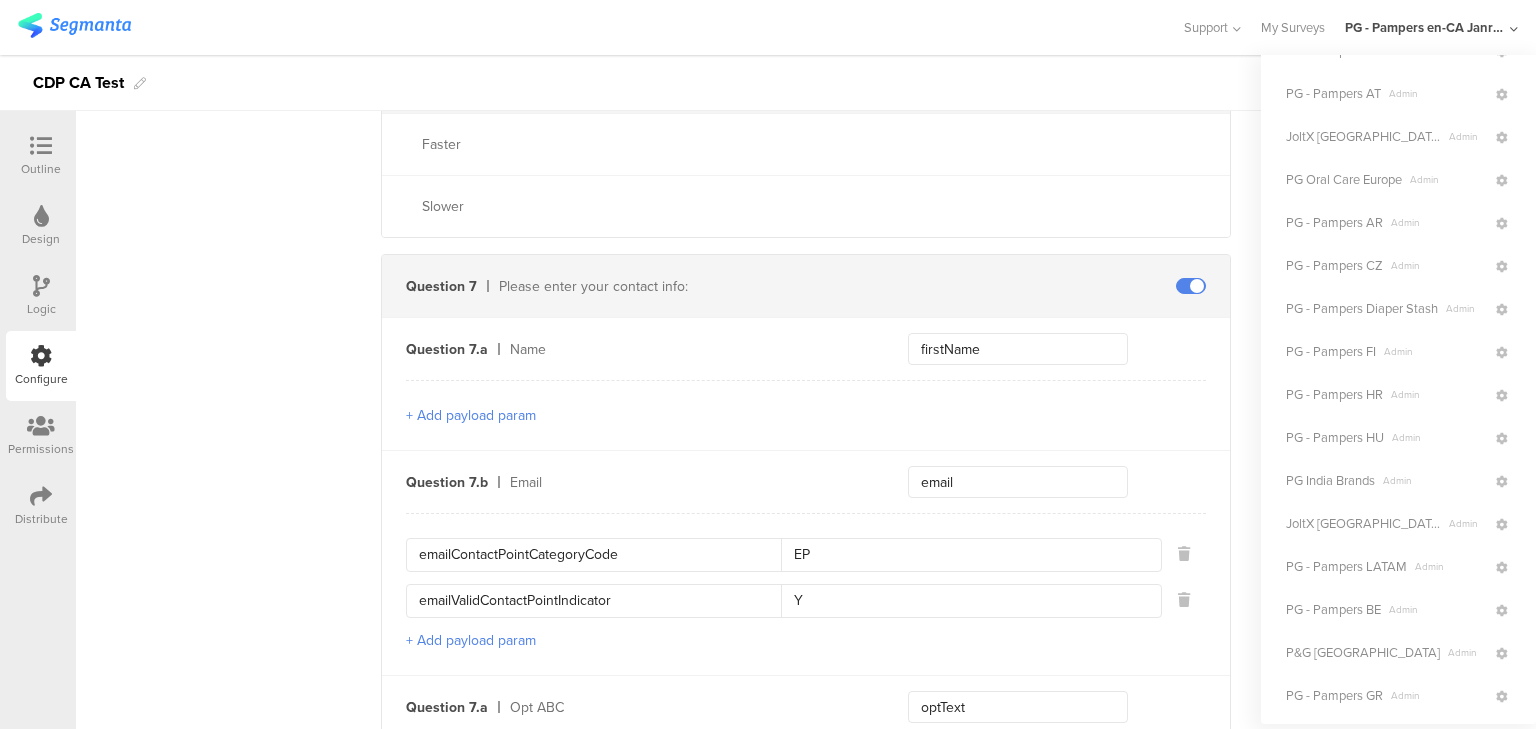 scroll, scrollTop: 811, scrollLeft: 0, axis: vertical 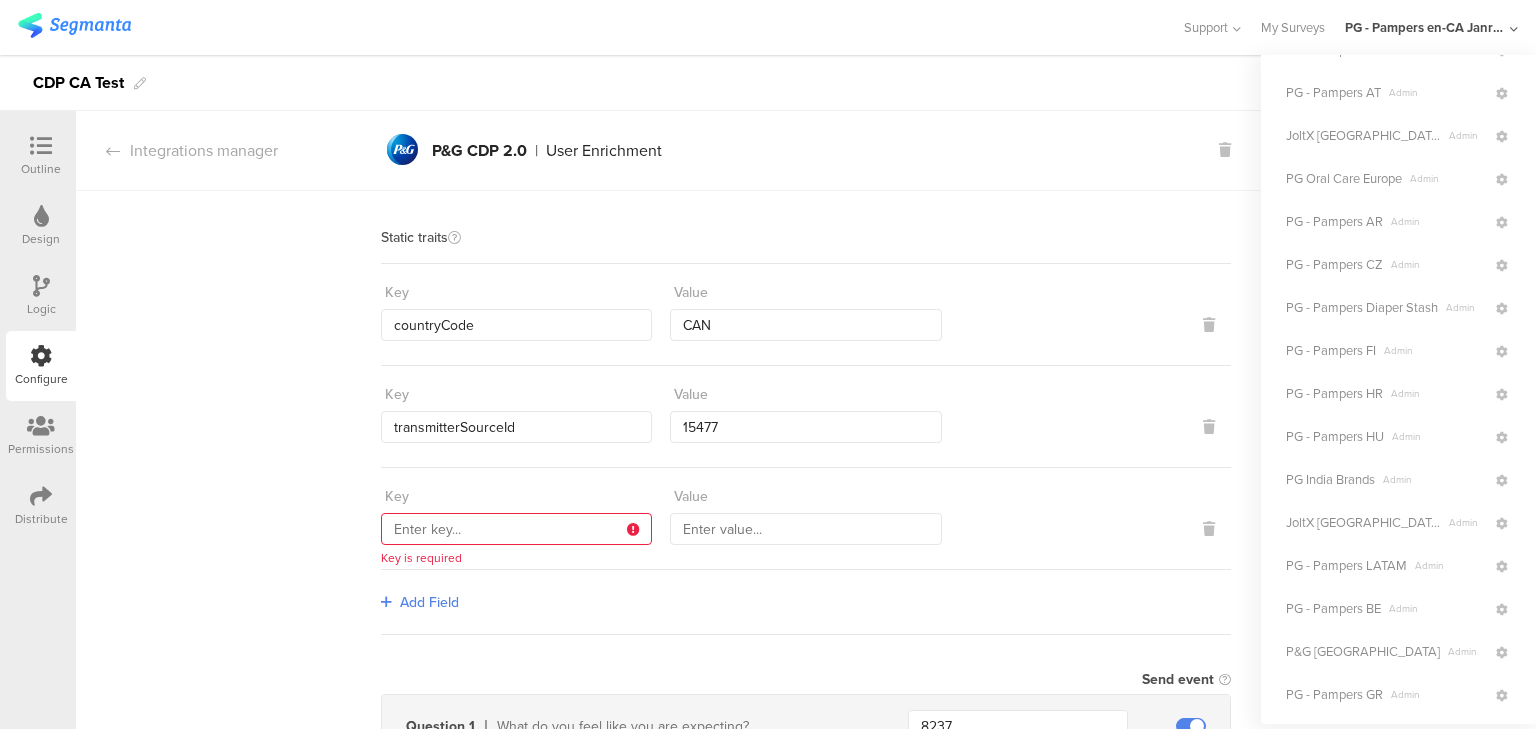 click on "Static traits
Key     countryCode           Value     CAN           Key     transmitterSourceId           Value     15477           Key           Key is required     Value                   Add Field    Send event         Question 1       What do you feel like you are expecting?     8237               Girl     girl       Boy     boy Question 2       Tell us about your morning sickness...                   Morning sickness?  More like all the time sickness           What morning sickness?  I feel great!     Question 3       Are you craving sweet or sour foods?     8236               Sweet.....pass me the chocolate     Sweet       Sour.....munching on lemons     Sour Question 4       We have already chosen a name for our baby....                   Yes           No     Question 5       Baby bump is...                   Sitting high           Hanging low     Question 6       Baby's heartrate is faster or slower than 140bpm?                   Faster           Slower     Question 7" at bounding box center (806, 1646) 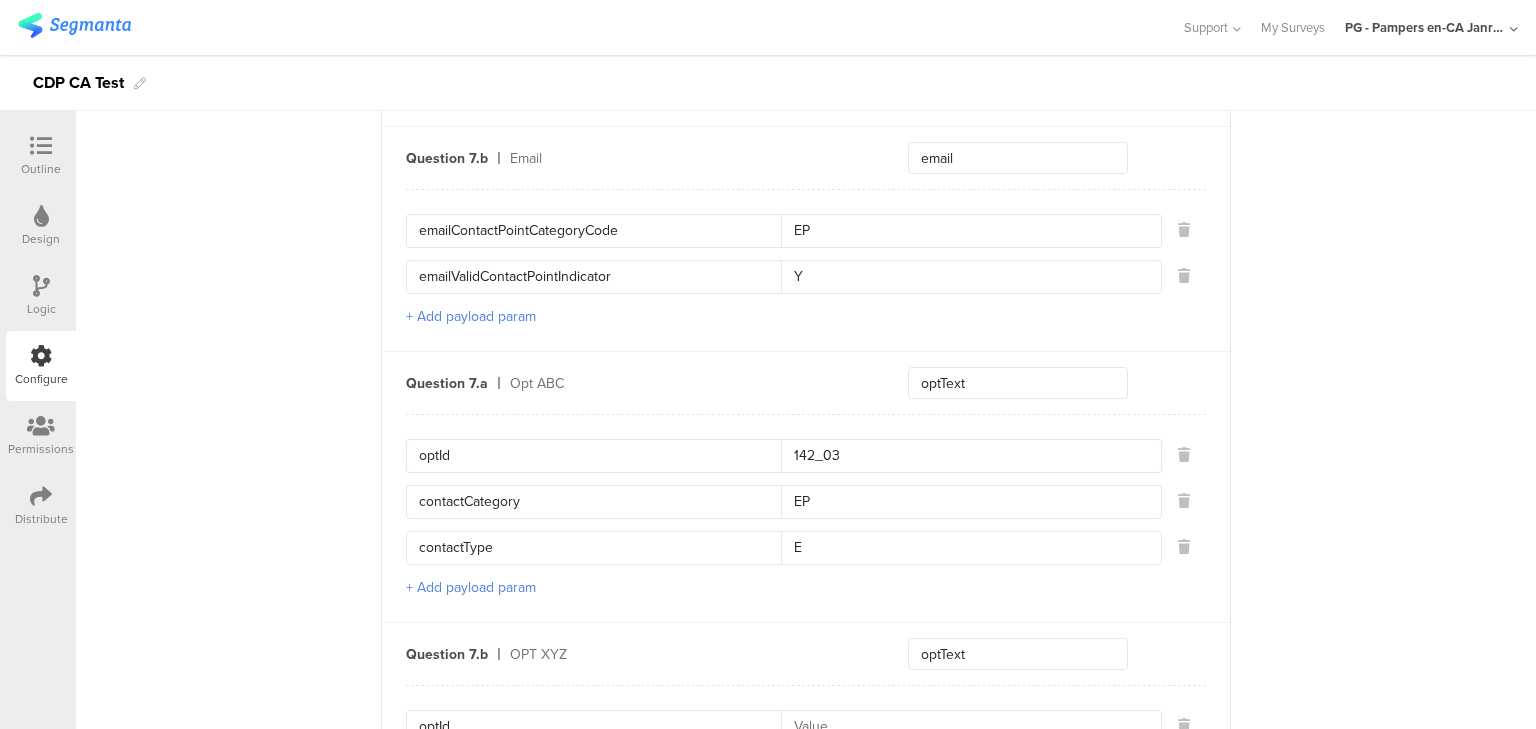 scroll, scrollTop: 1987, scrollLeft: 0, axis: vertical 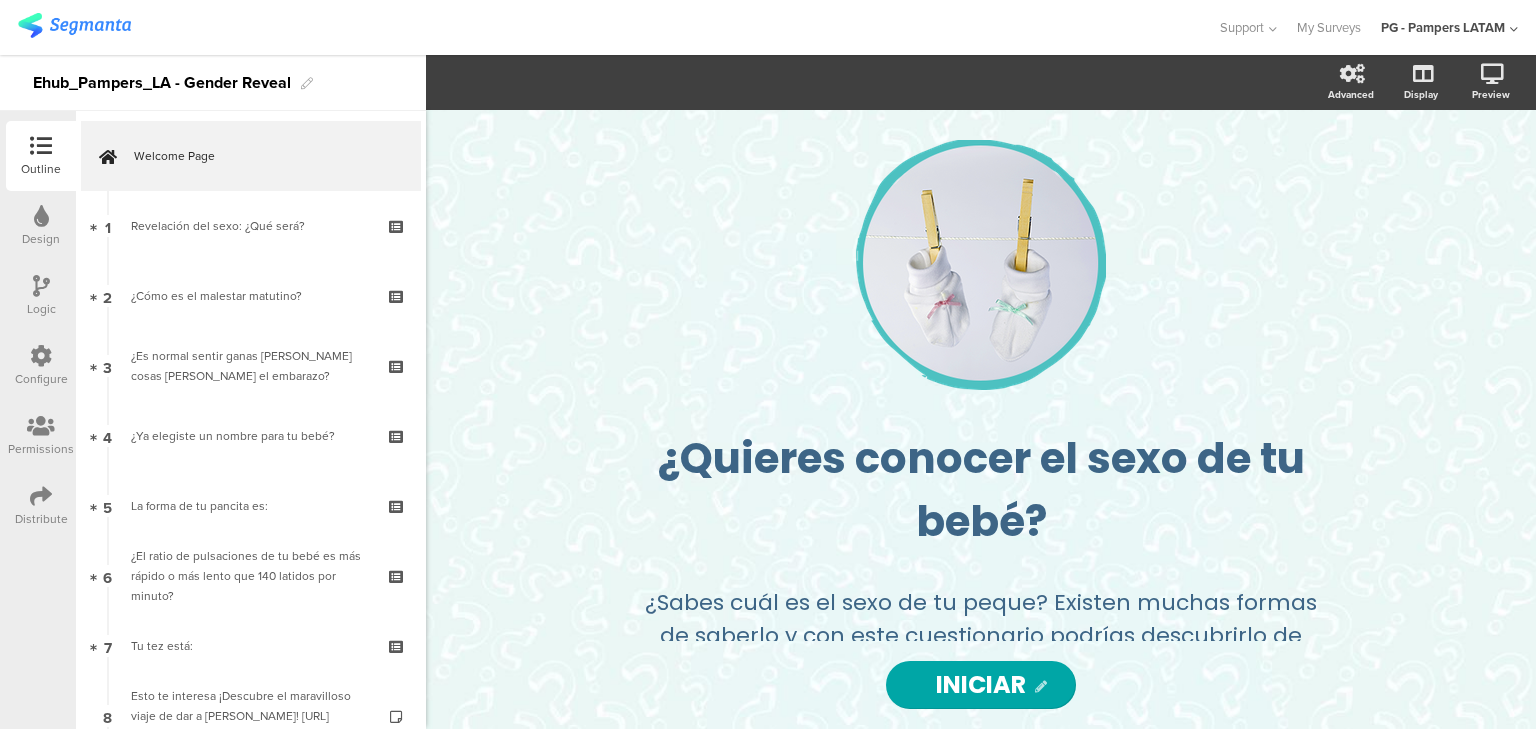 click on "Configure" at bounding box center [41, 379] 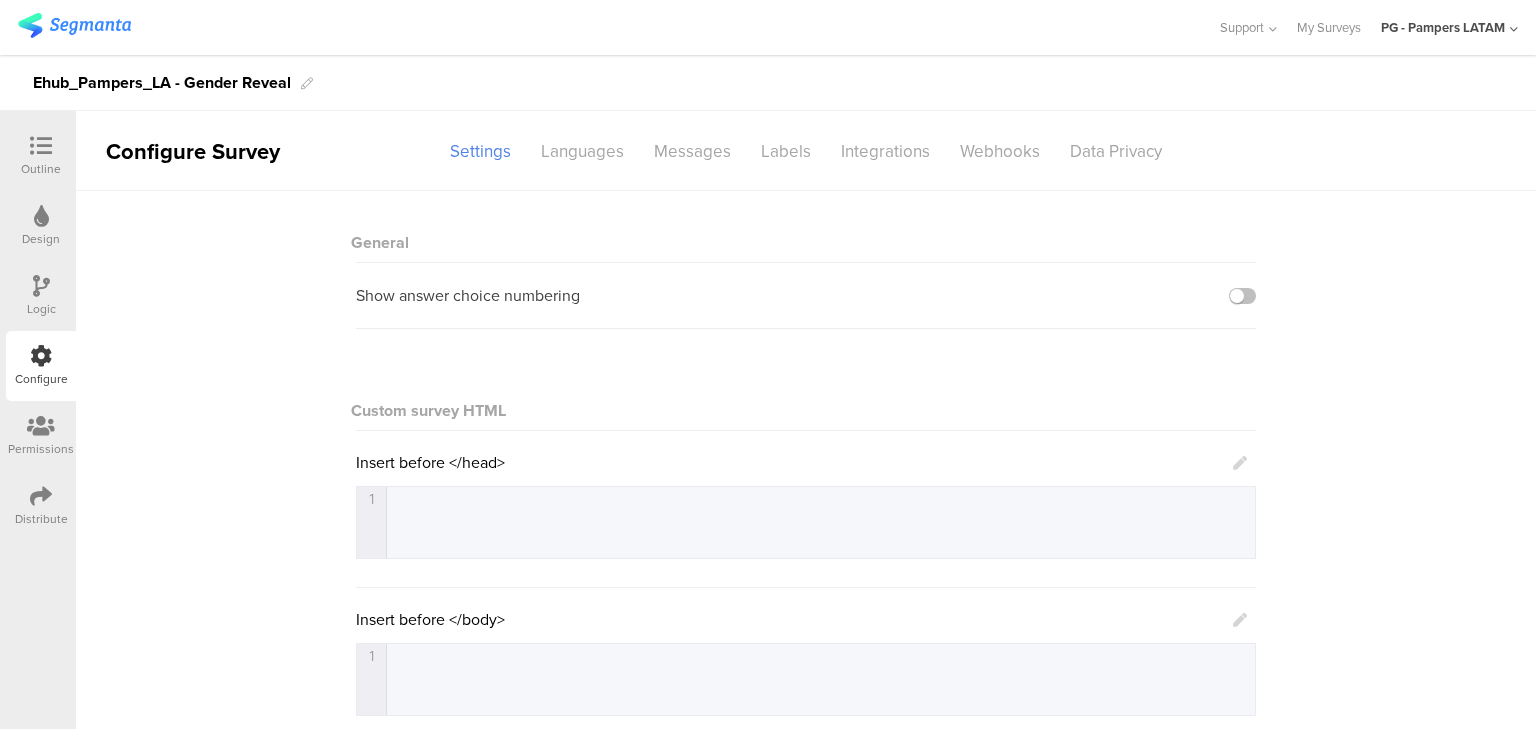 click on "Configure Survey
Settings
Languages
Messages
Labels
Integrations
Webhooks
Data Privacy" at bounding box center [806, 151] 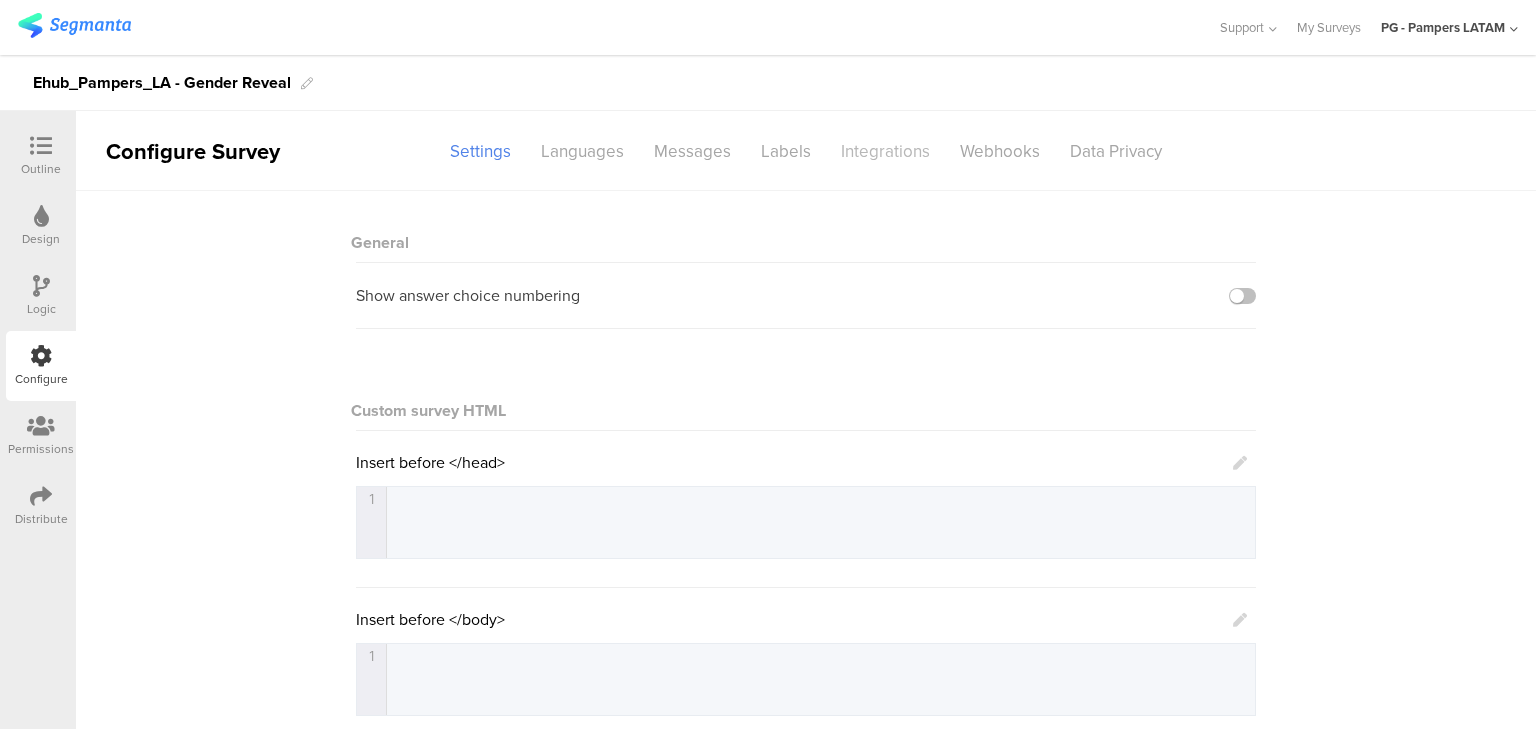 click on "Integrations" at bounding box center [885, 151] 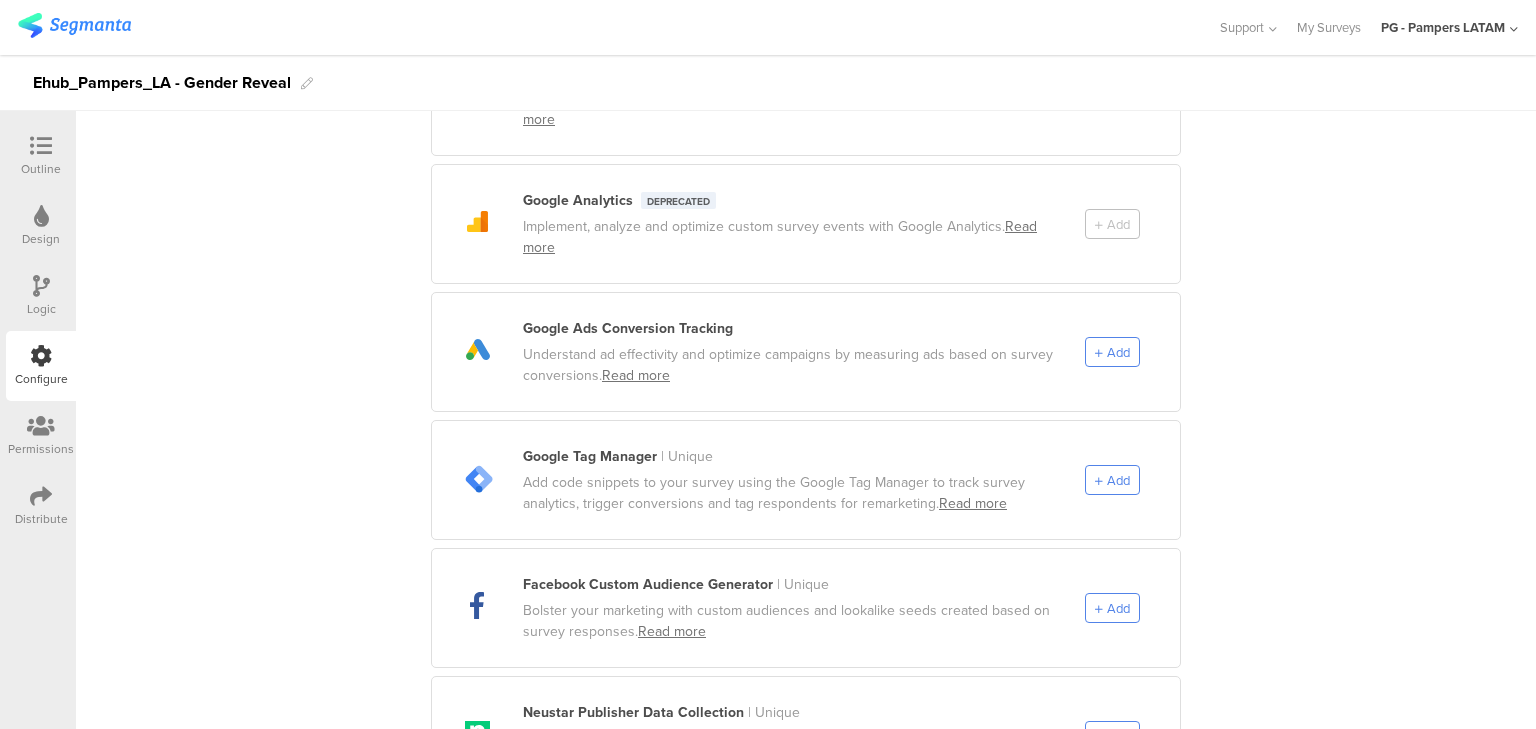 scroll, scrollTop: 0, scrollLeft: 0, axis: both 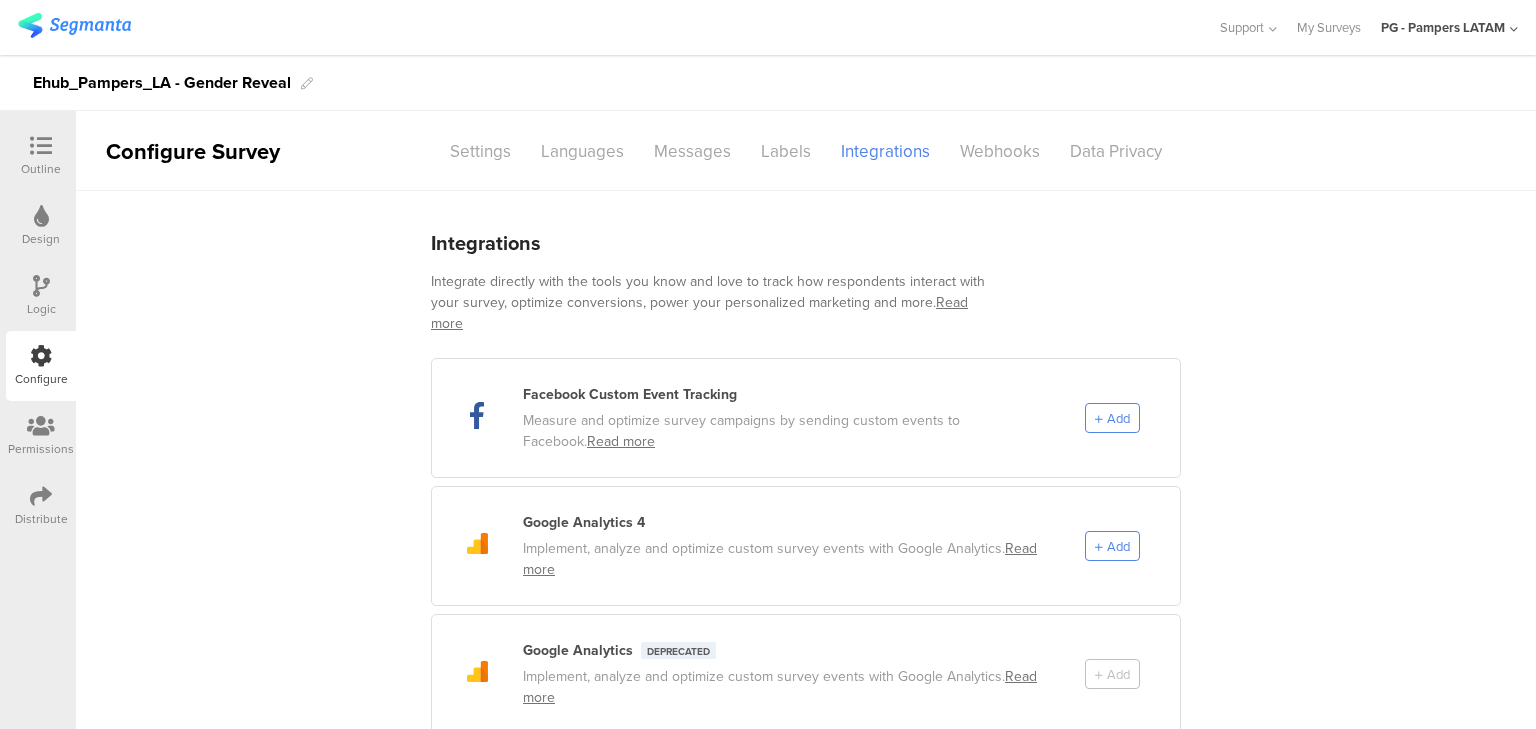 click at bounding box center [74, 25] 